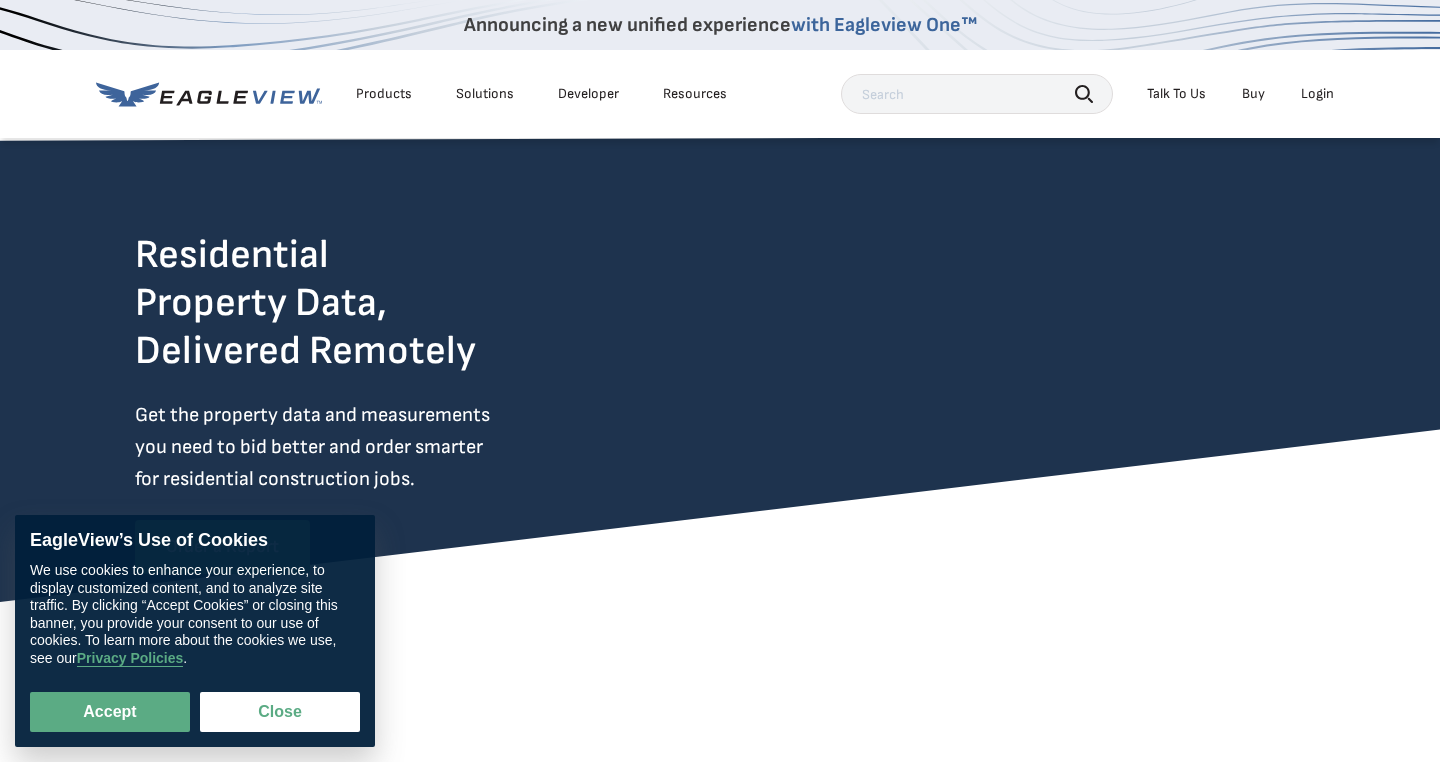 scroll, scrollTop: 0, scrollLeft: 0, axis: both 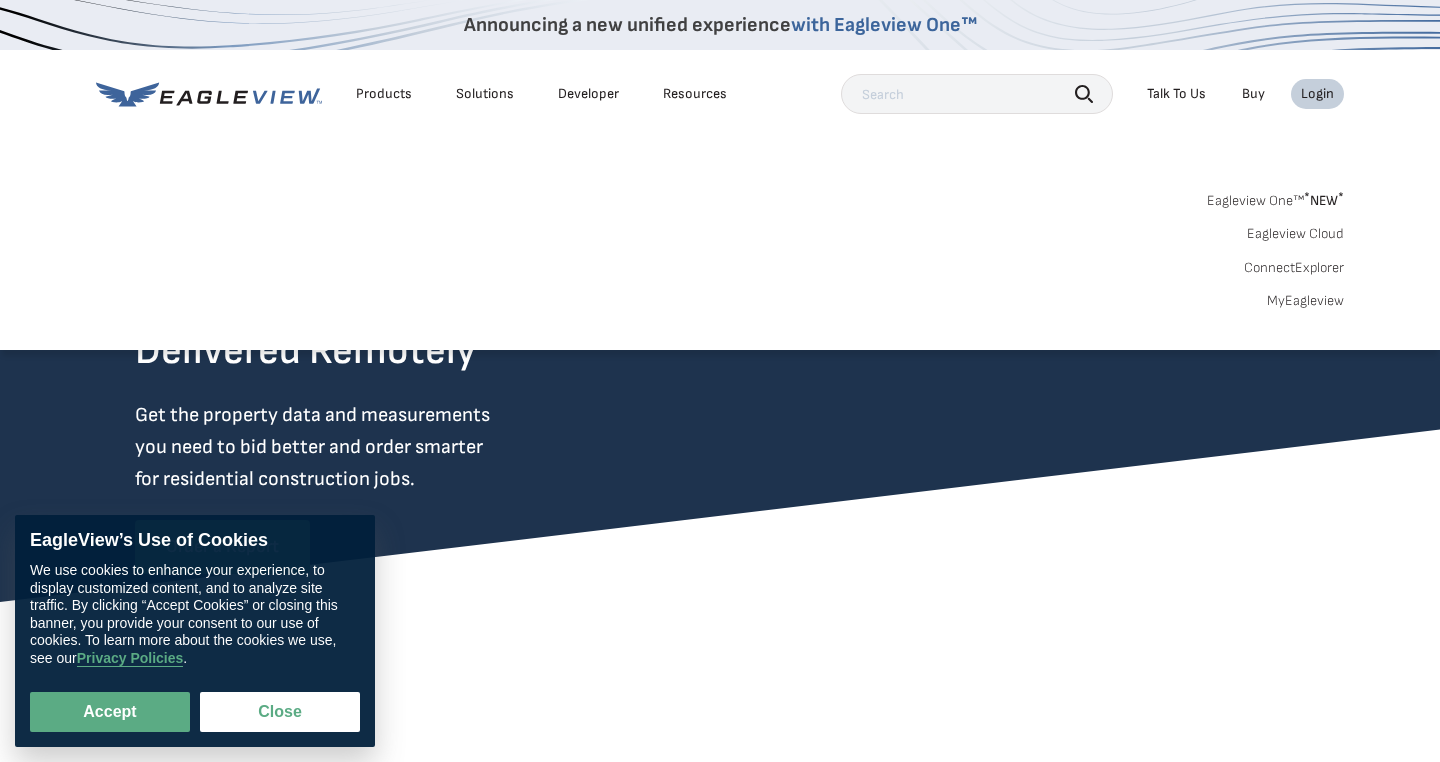 click on "Login" at bounding box center (1317, 94) 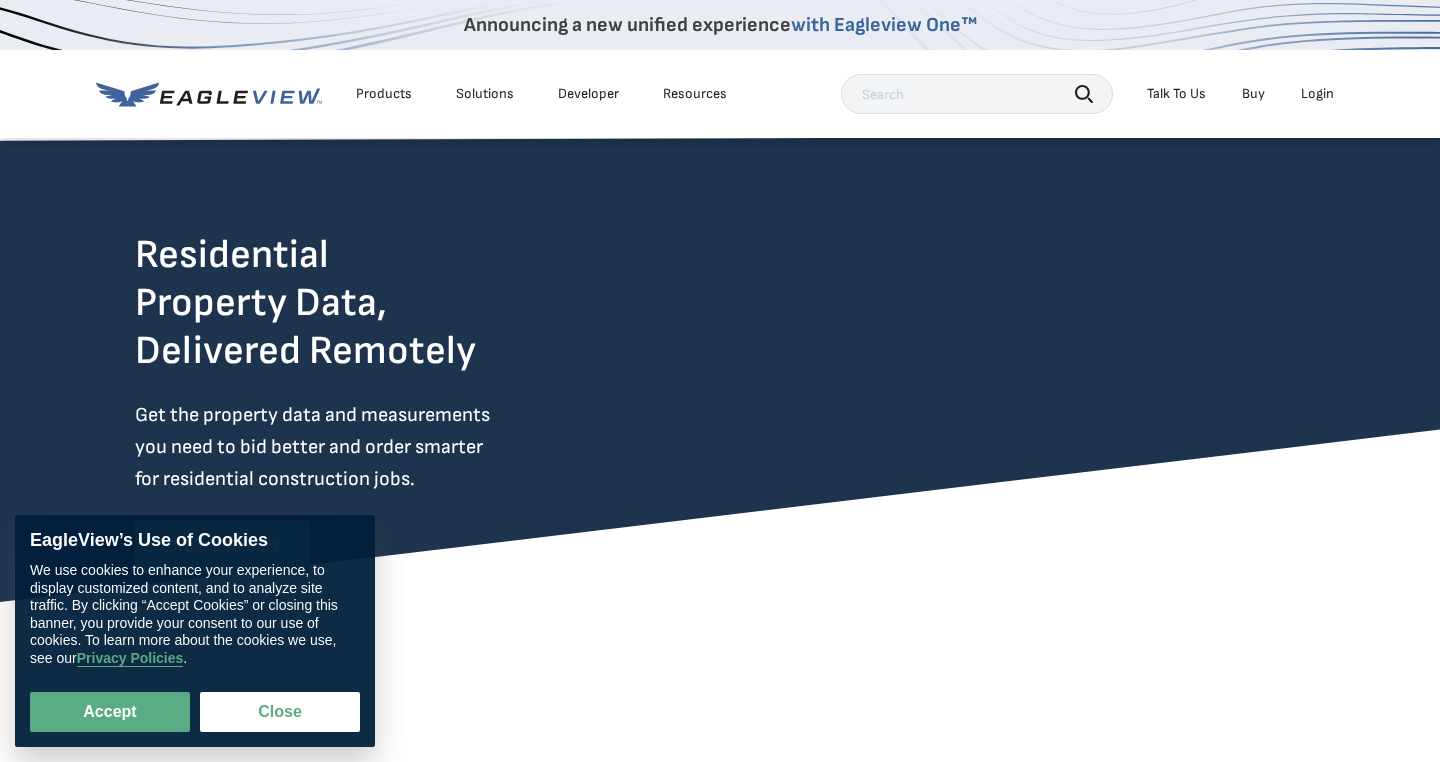 drag, startPoint x: 272, startPoint y: 704, endPoint x: 333, endPoint y: 665, distance: 72.40166 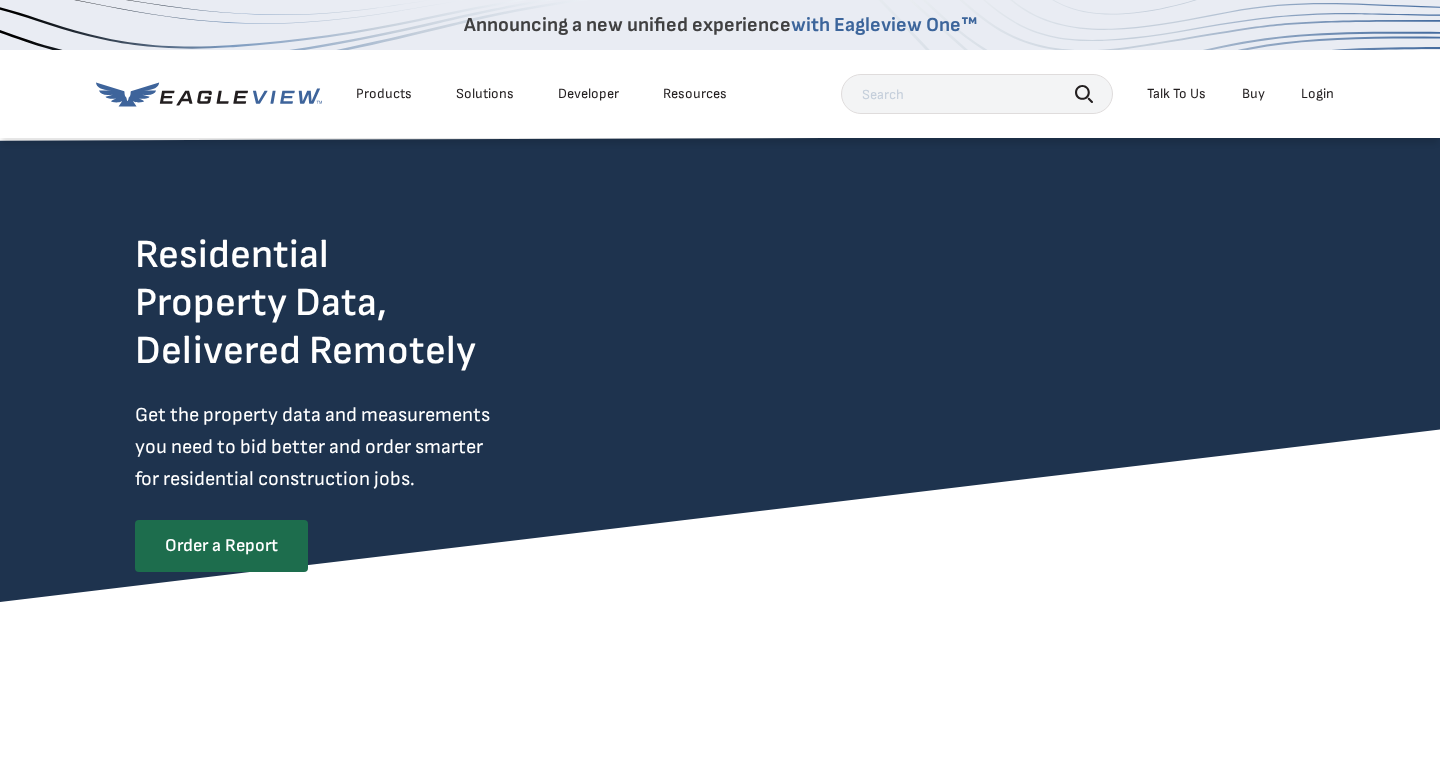 click on "Order a Report" at bounding box center (221, 546) 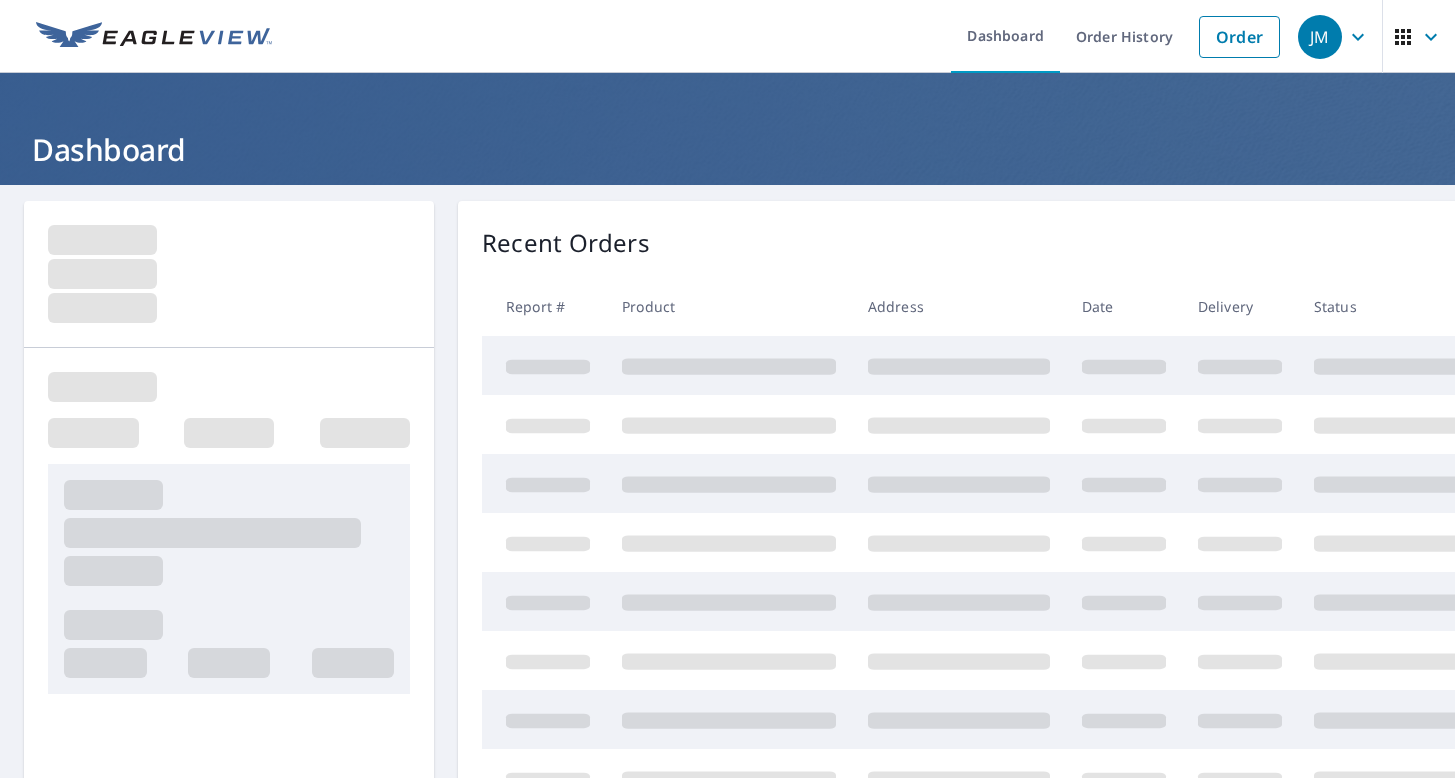 scroll, scrollTop: 0, scrollLeft: 0, axis: both 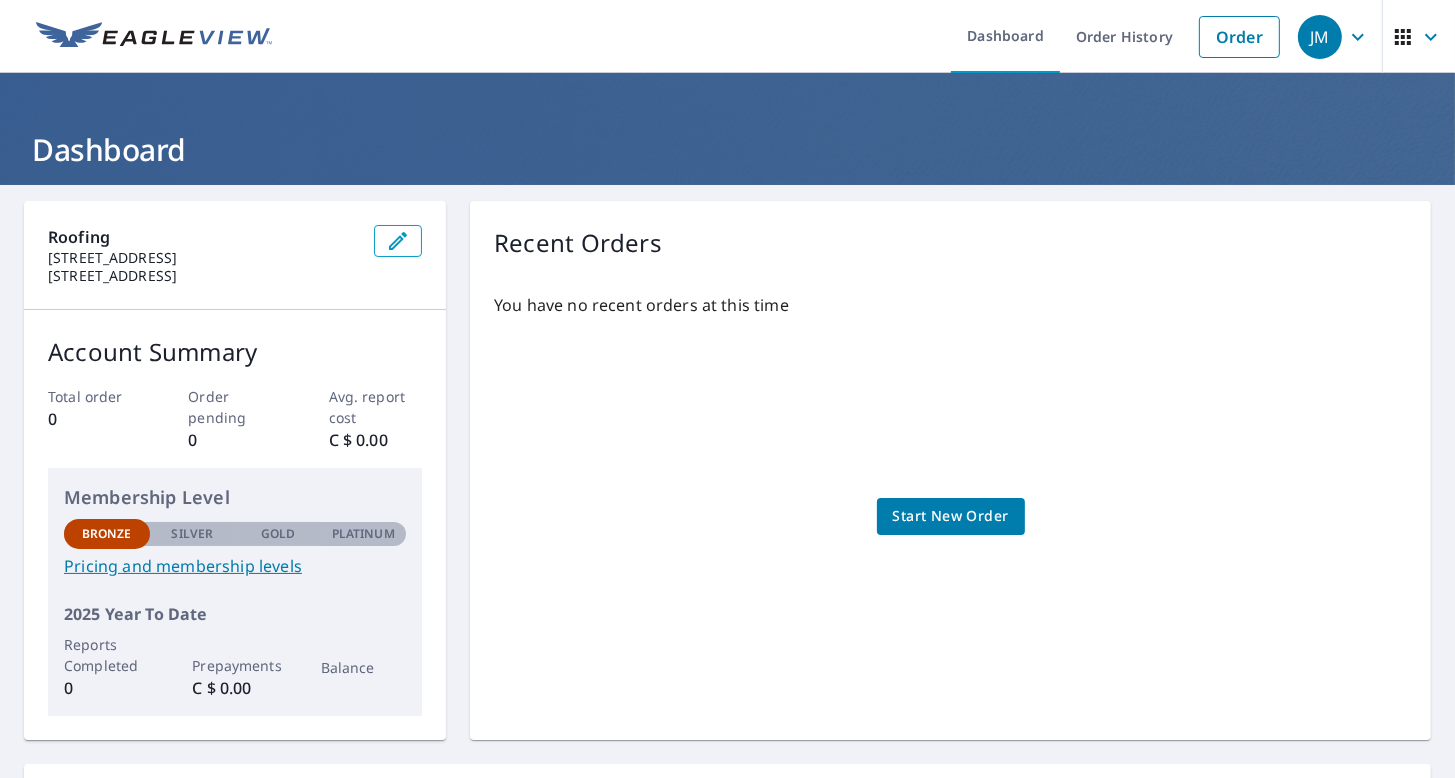 click on "Start New Order" at bounding box center [951, 516] 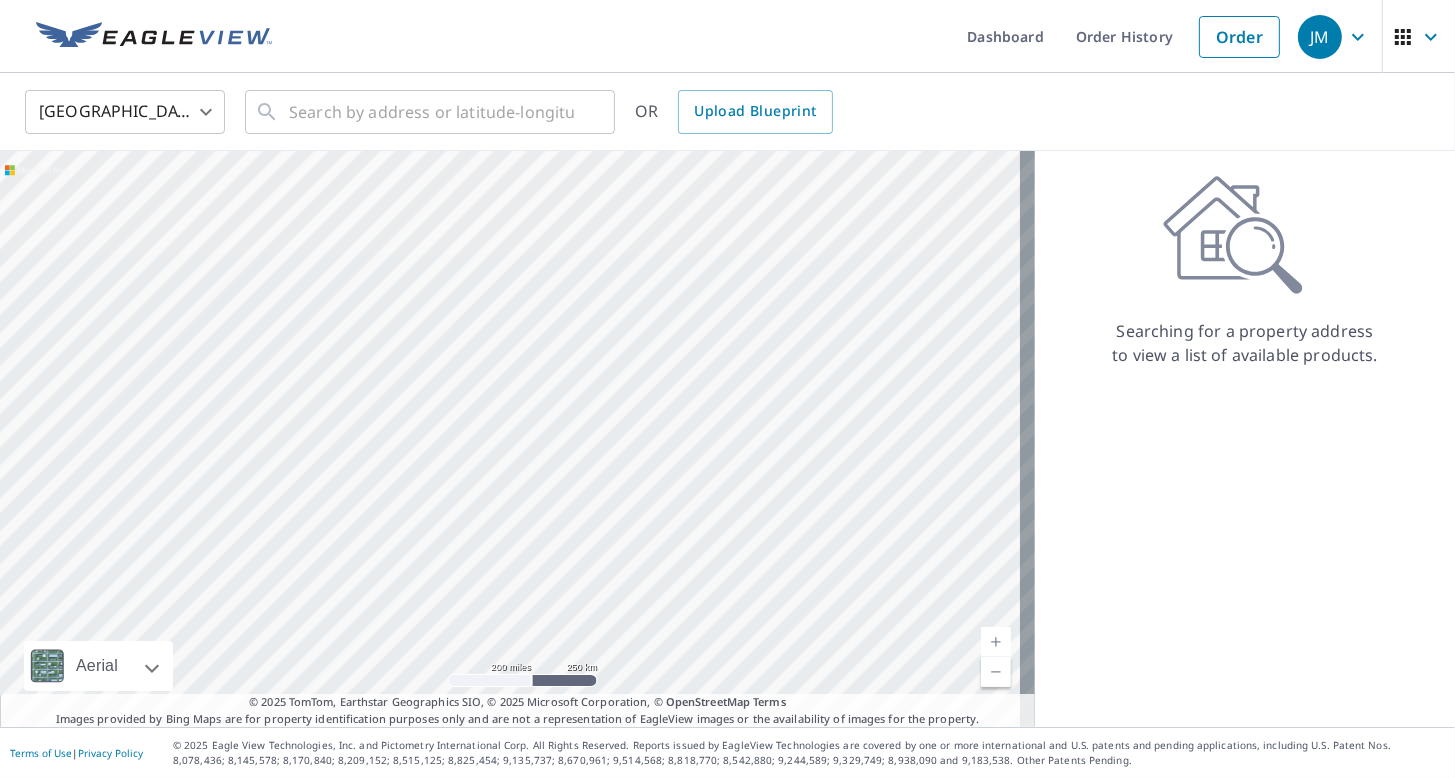 click on "JM JM
Dashboard Order History Order JM United States US ​ ​ OR Upload Blueprint Aerial Road A standard road map Aerial A detailed look from above Labels Labels 200 miles 250 km © 2025 TomTom, Earthstar Geographics  SIO, © 2025 Microsoft Corporation Terms © 2025 TomTom, Earthstar Geographics SIO, © 2025 Microsoft Corporation, ©   OpenStreetMap   Terms Images provided by Bing Maps are for property identification purposes only and are not a representation of EagleView images or the availability of images for the property. Searching for a property address to view a list of available products. Terms of Use  |  Privacy Policy © 2025 Eagle View Technologies, Inc. and Pictometry International Corp. All Rights Reserved. Reports issued by EagleView Technologies are covered by   one or more international and U.S. patents and pending applications, including U.S. Patent Nos. 8,078,436; 8,145,578; 8,170,840; 8,209,152;" at bounding box center [727, 389] 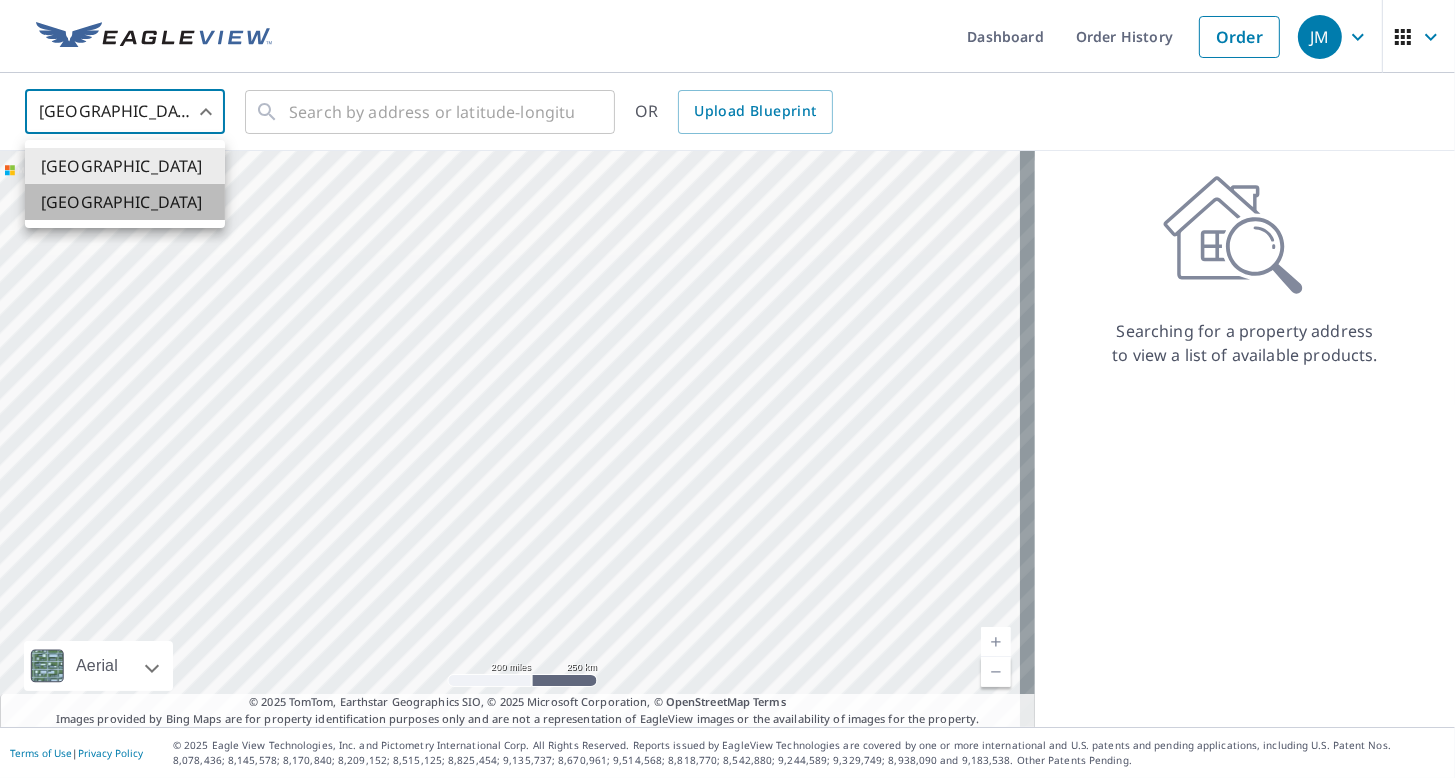 click on "[GEOGRAPHIC_DATA]" at bounding box center (125, 202) 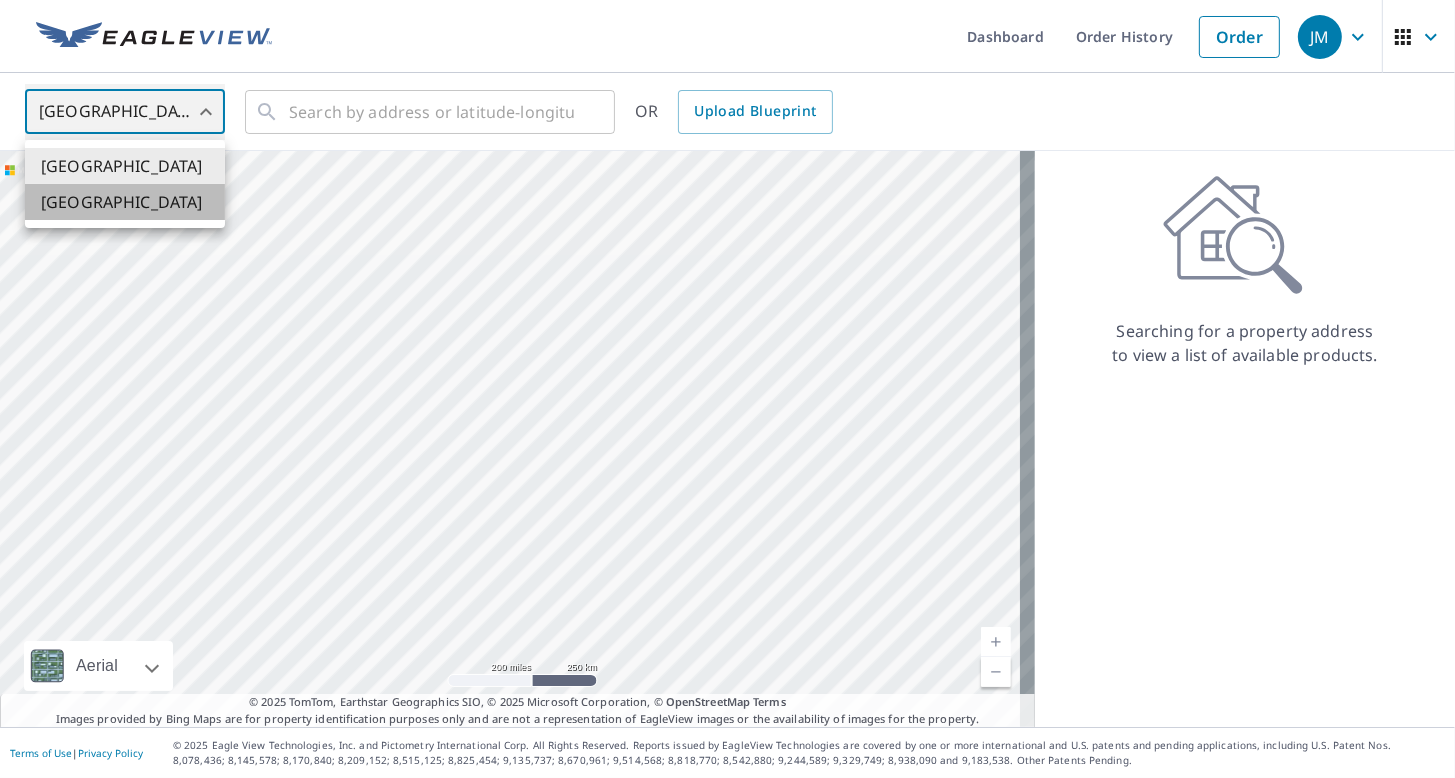 type on "CA" 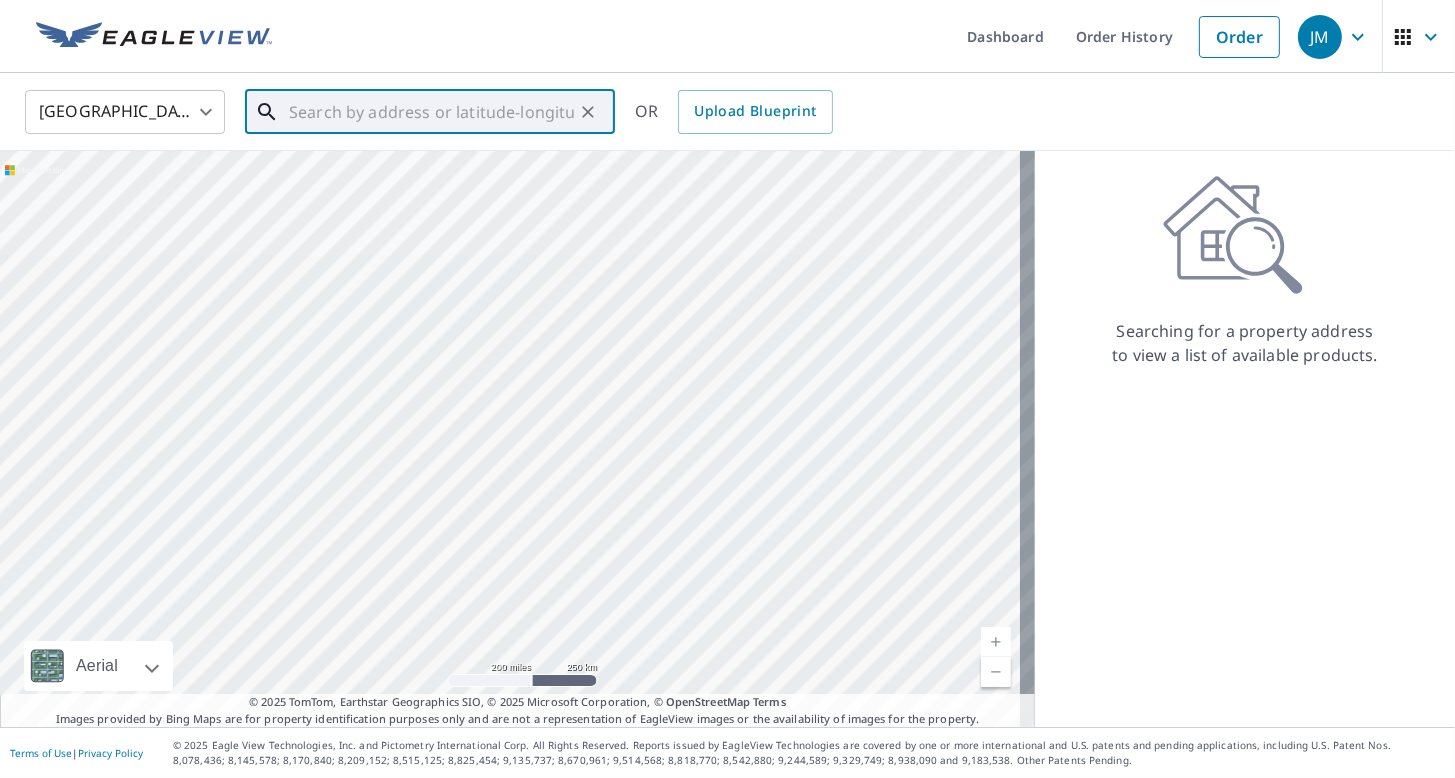 click at bounding box center (431, 112) 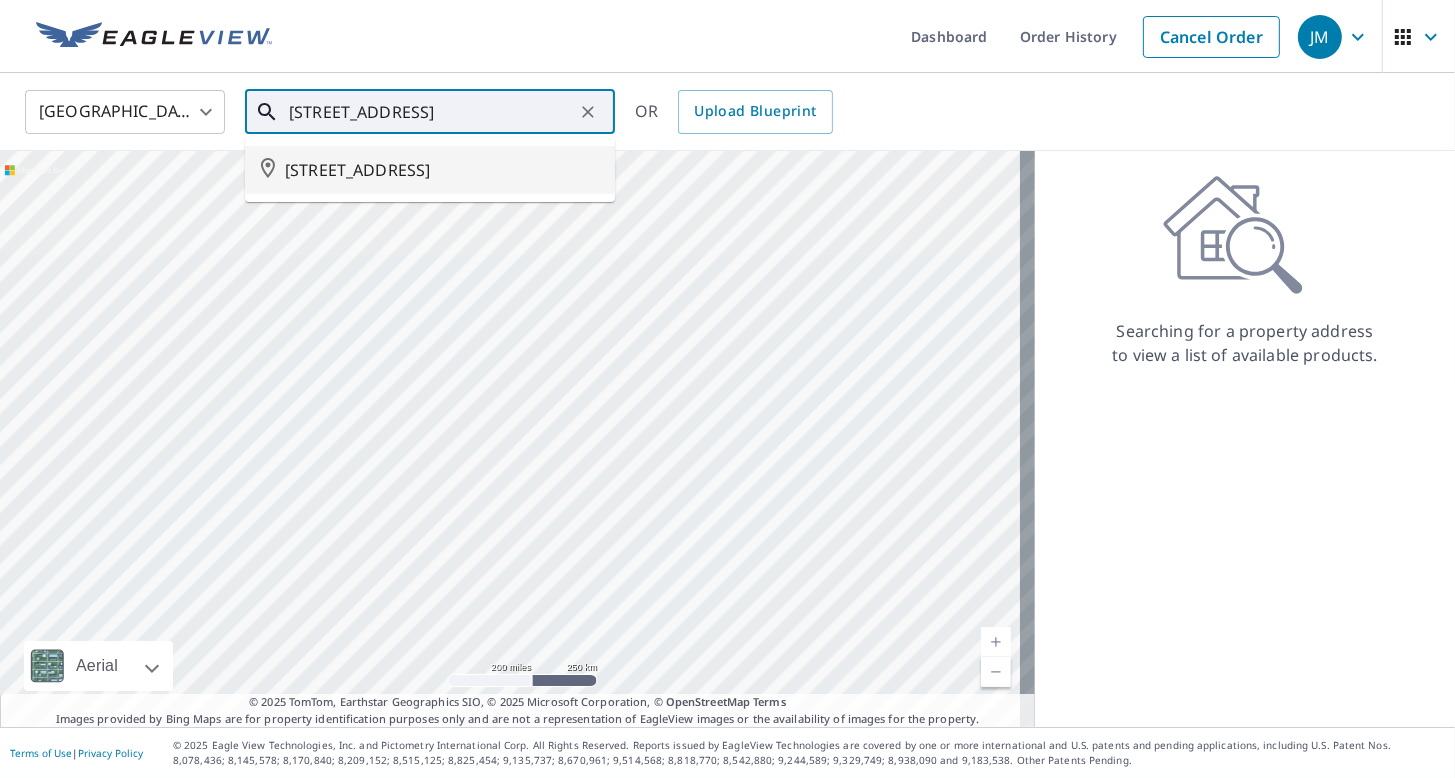 click on "[STREET_ADDRESS]" at bounding box center [442, 170] 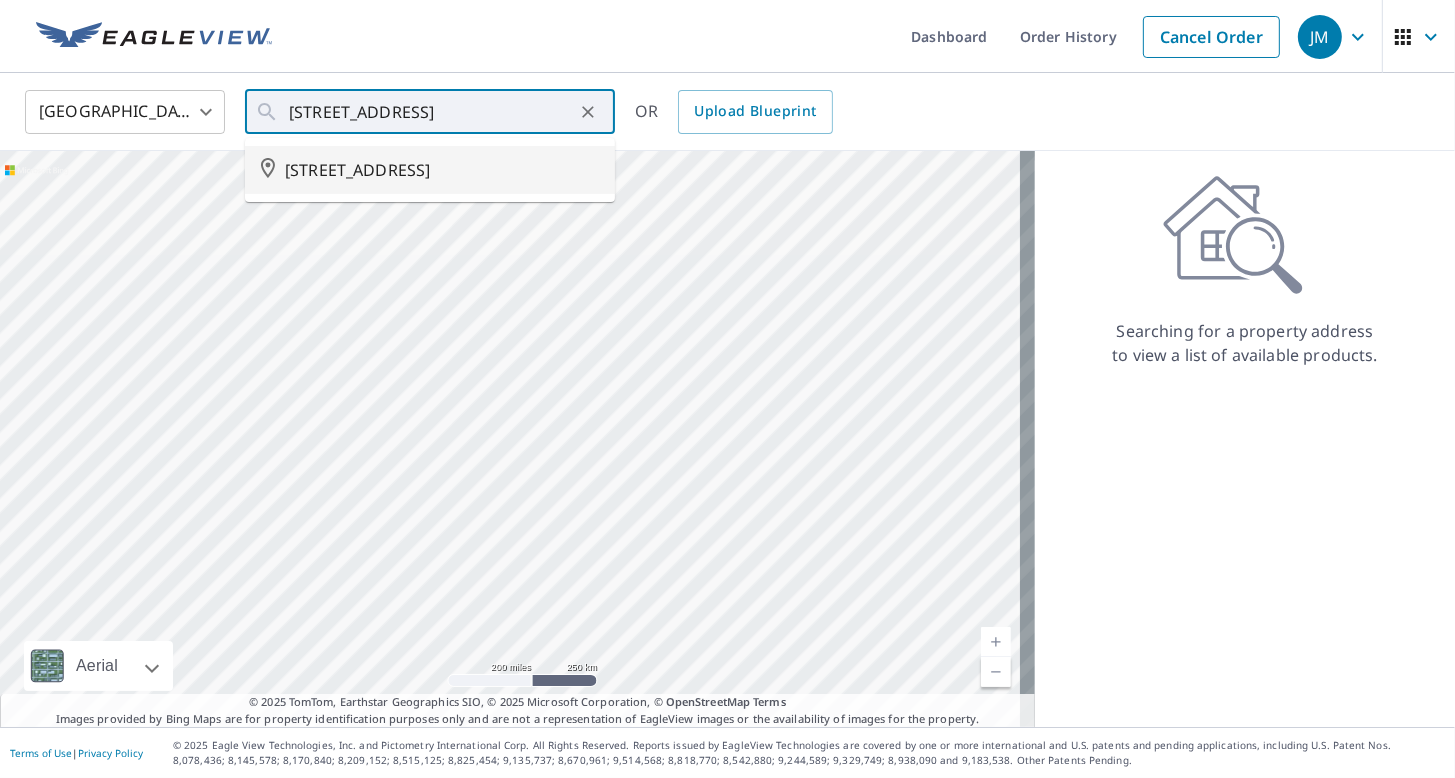 type on "[STREET_ADDRESS]" 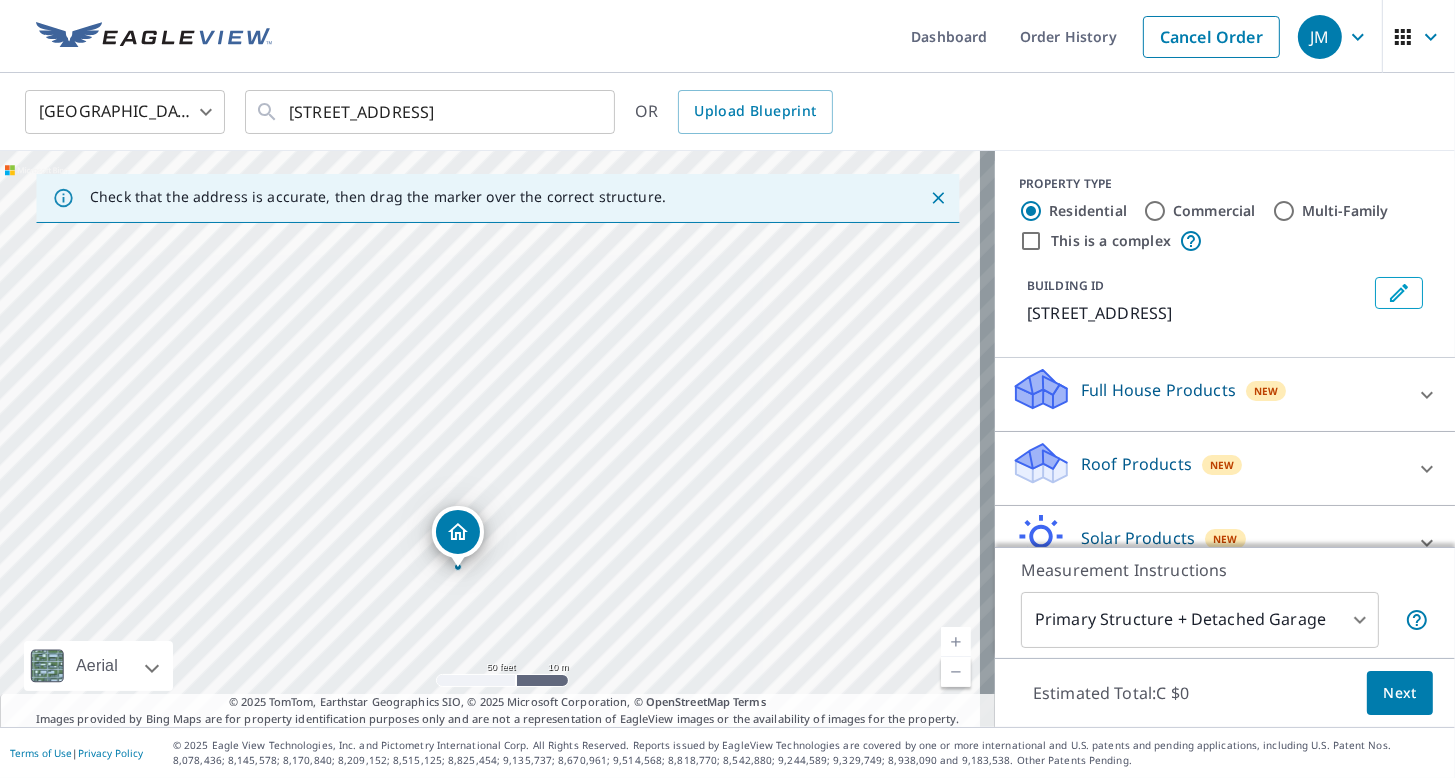 drag, startPoint x: 358, startPoint y: 576, endPoint x: 468, endPoint y: 533, distance: 118.10589 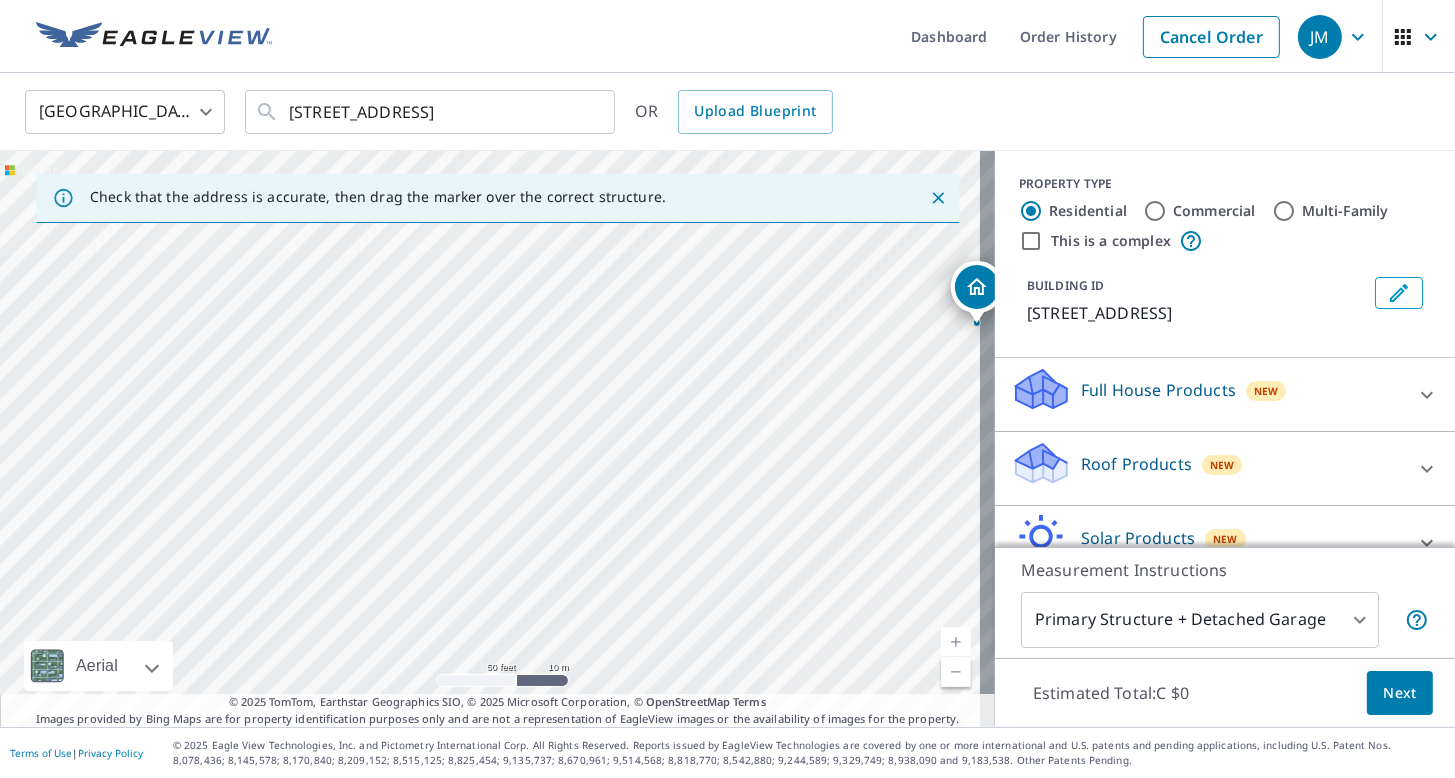 drag, startPoint x: 455, startPoint y: 450, endPoint x: 642, endPoint y: 547, distance: 210.66086 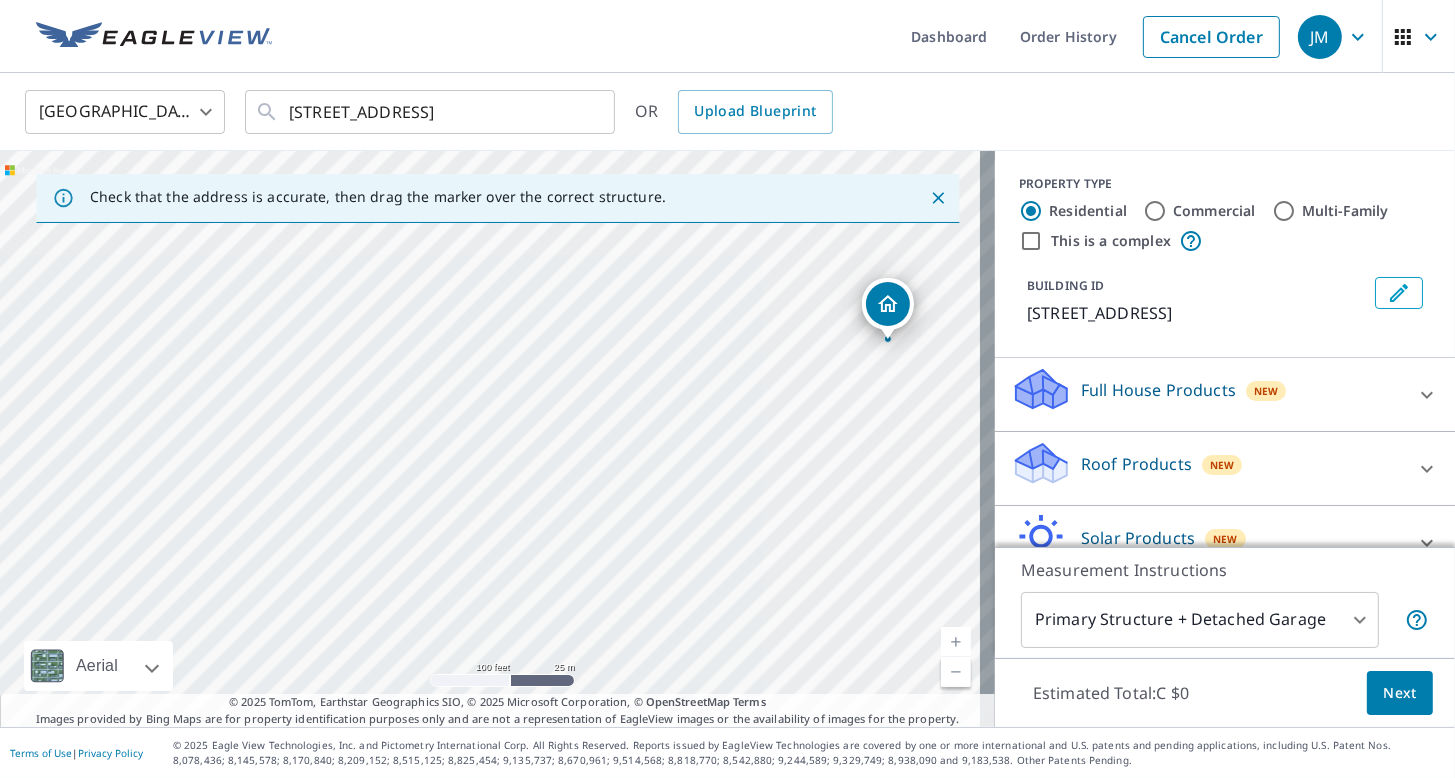 click on "[STREET_ADDRESS]" at bounding box center [497, 439] 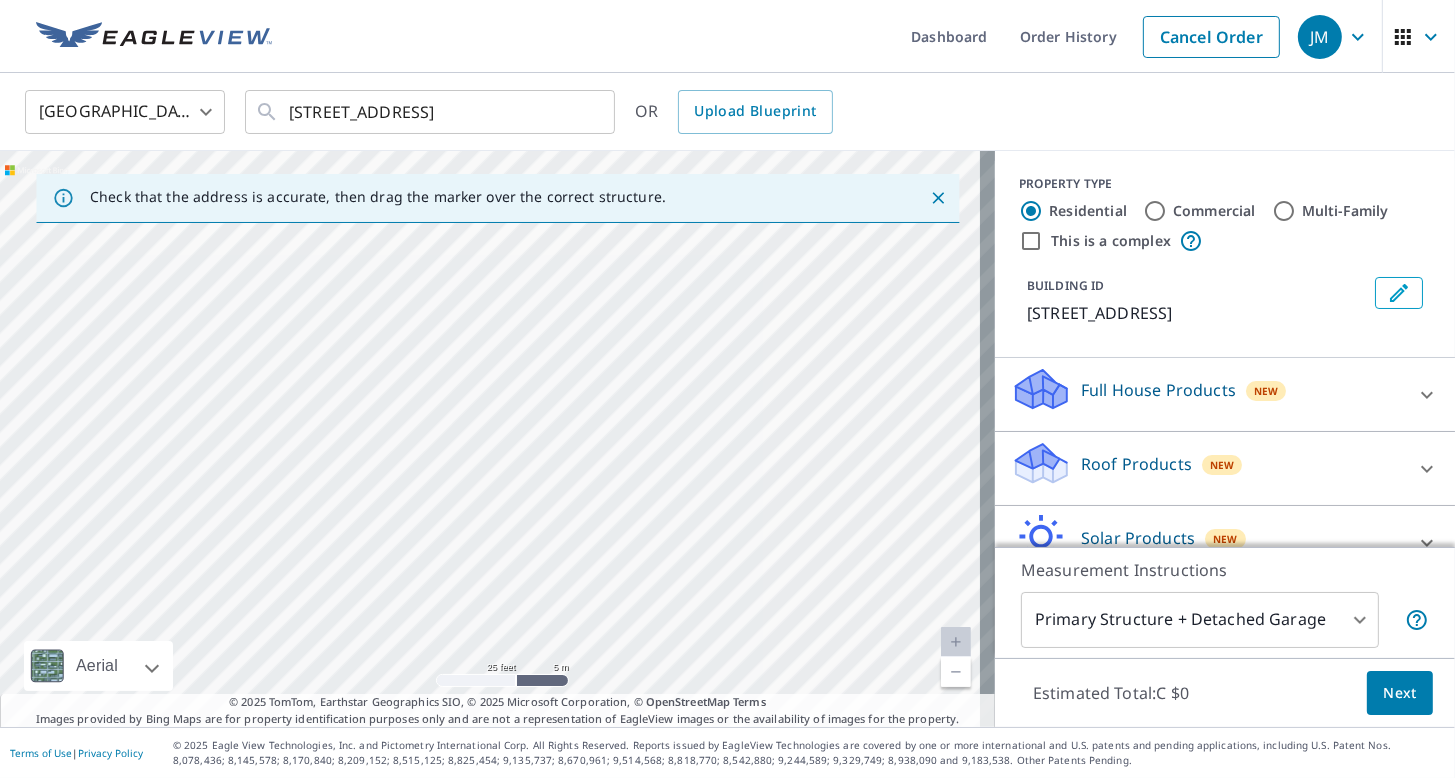 drag, startPoint x: 503, startPoint y: 437, endPoint x: 812, endPoint y: 427, distance: 309.16177 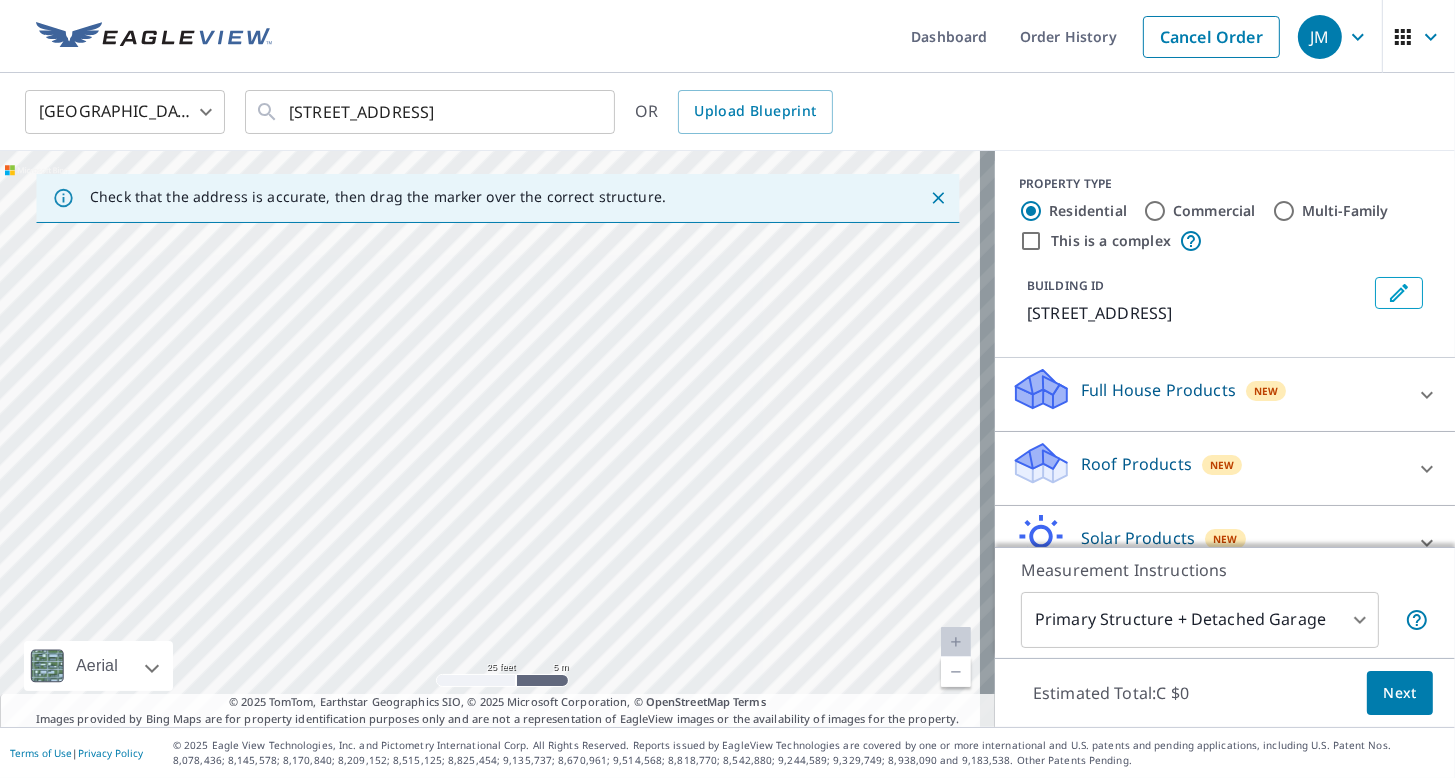 drag, startPoint x: 386, startPoint y: 456, endPoint x: 628, endPoint y: 437, distance: 242.74472 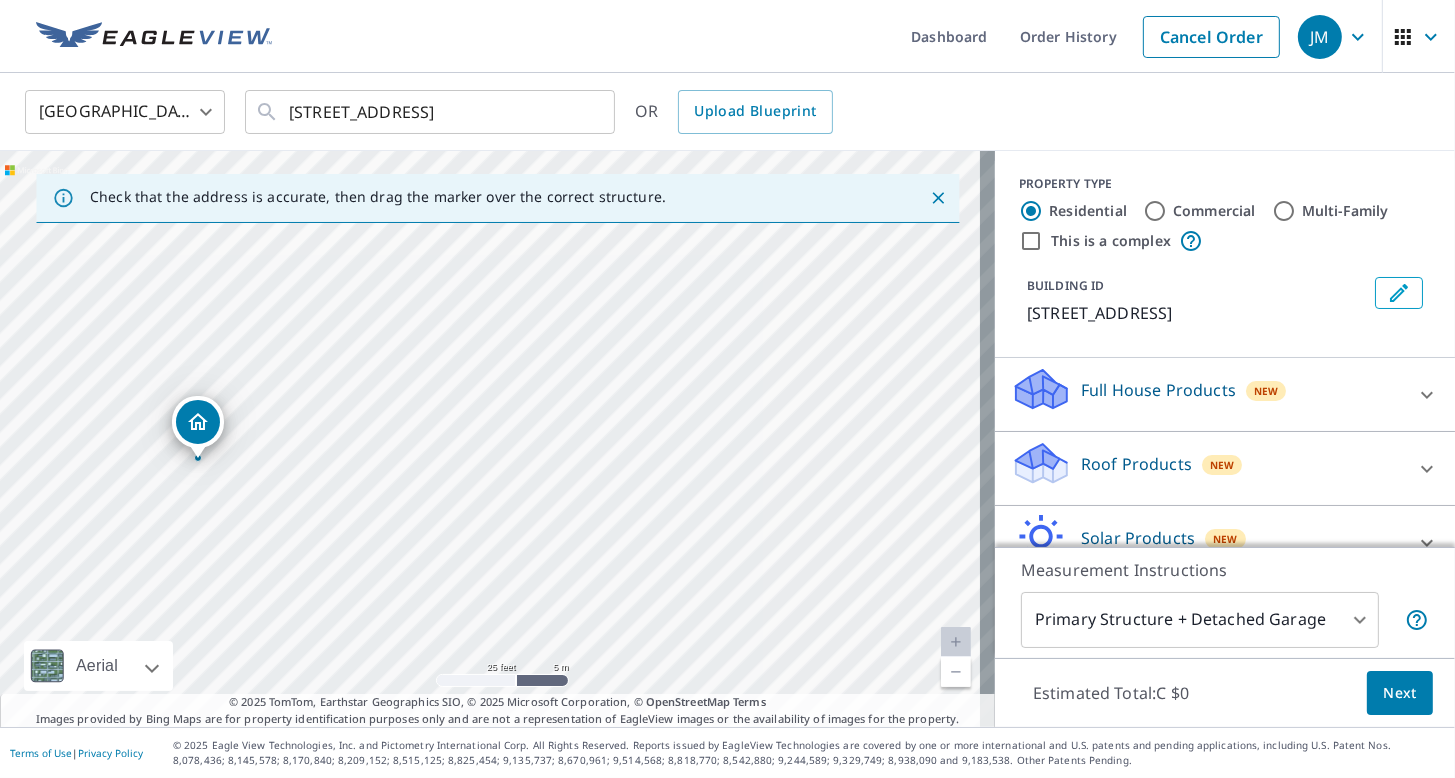 click on "[STREET_ADDRESS]" at bounding box center [497, 439] 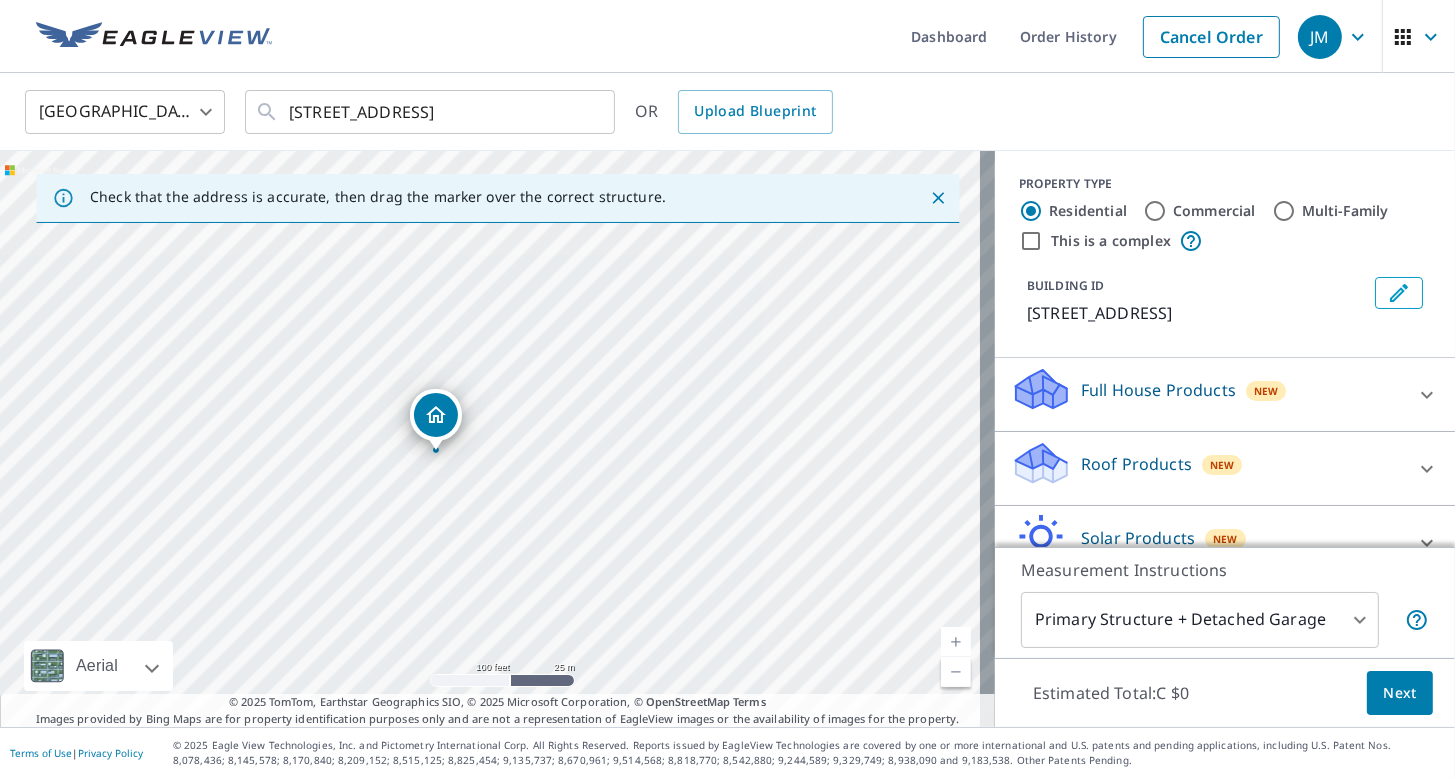 click on "[STREET_ADDRESS]" at bounding box center [497, 439] 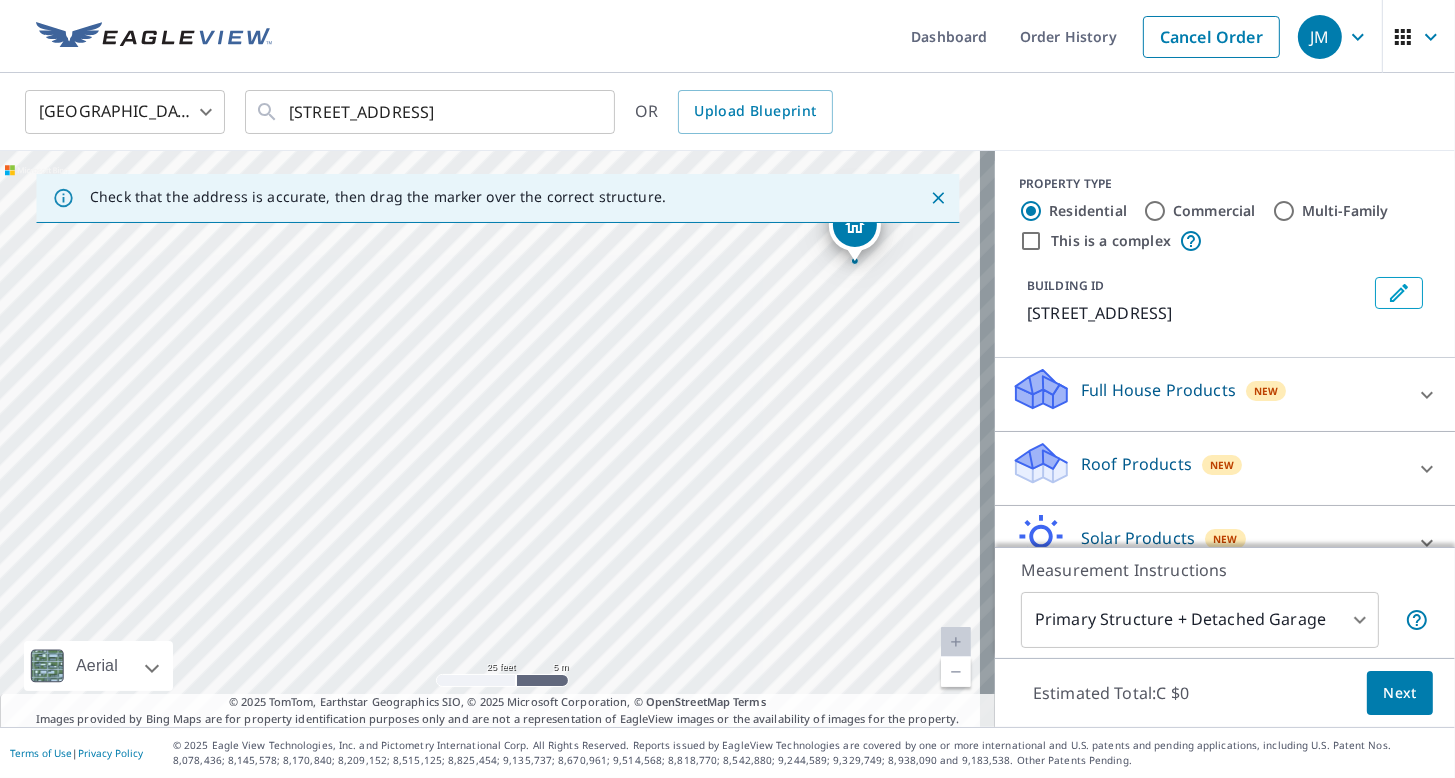 drag, startPoint x: 384, startPoint y: 515, endPoint x: 423, endPoint y: 581, distance: 76.66159 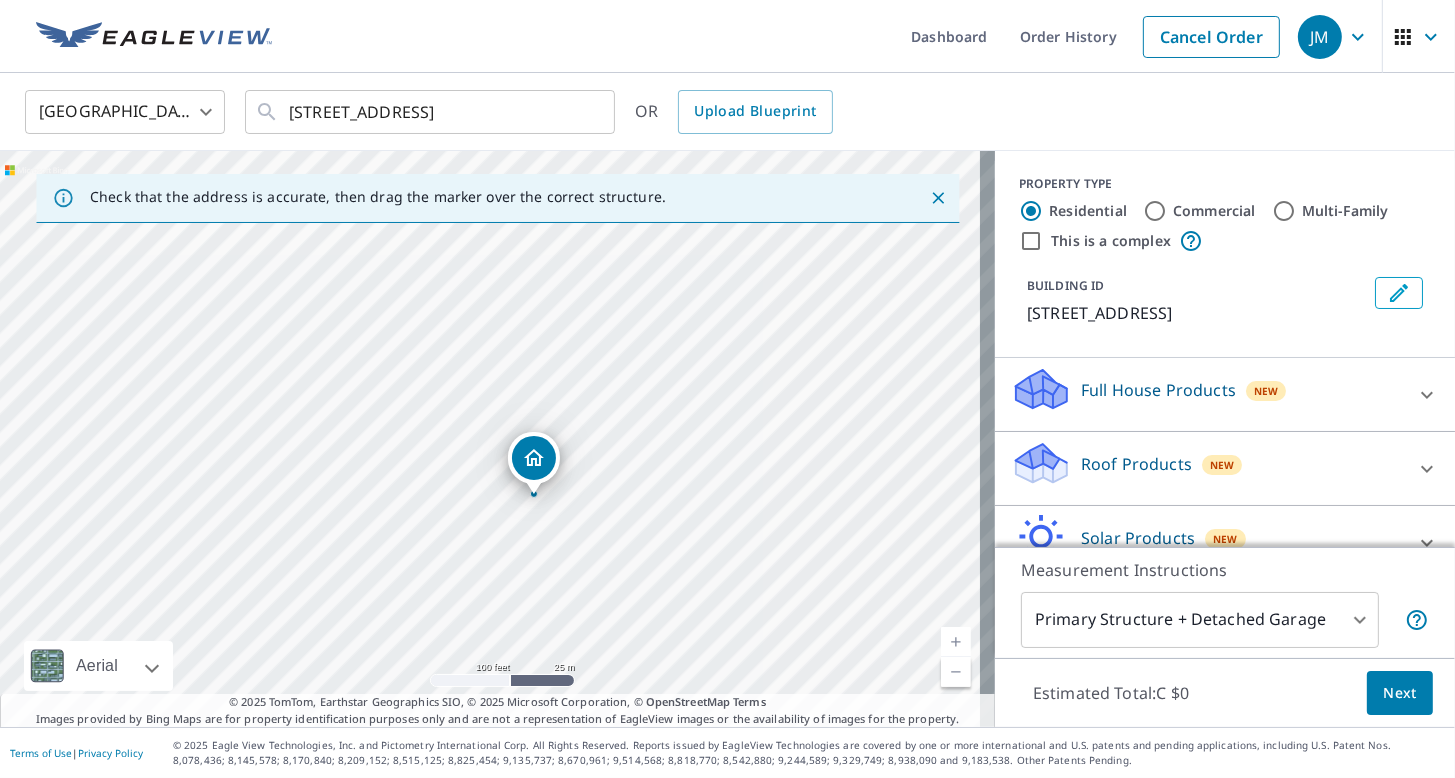 click on "[STREET_ADDRESS]" at bounding box center (497, 439) 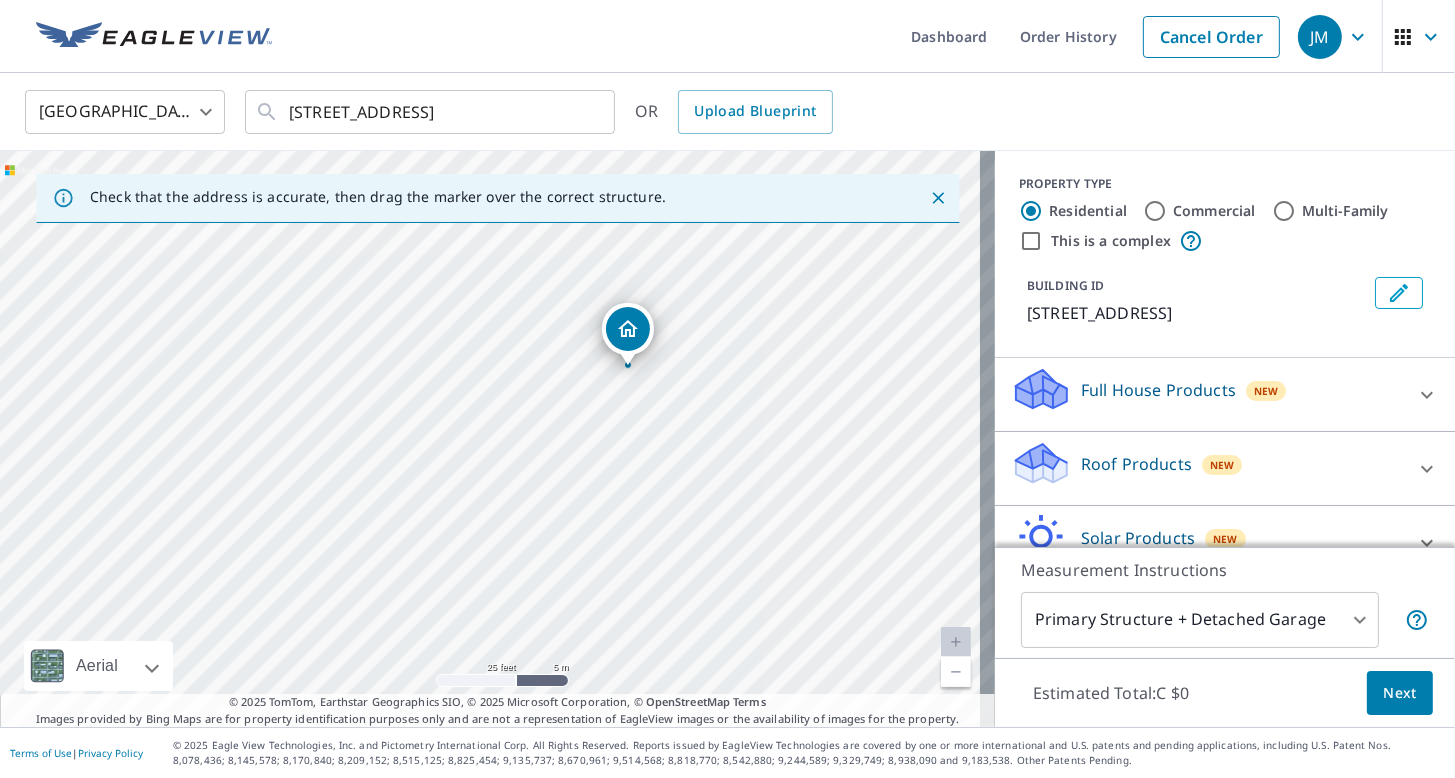 drag, startPoint x: 341, startPoint y: 529, endPoint x: 316, endPoint y: 721, distance: 193.62076 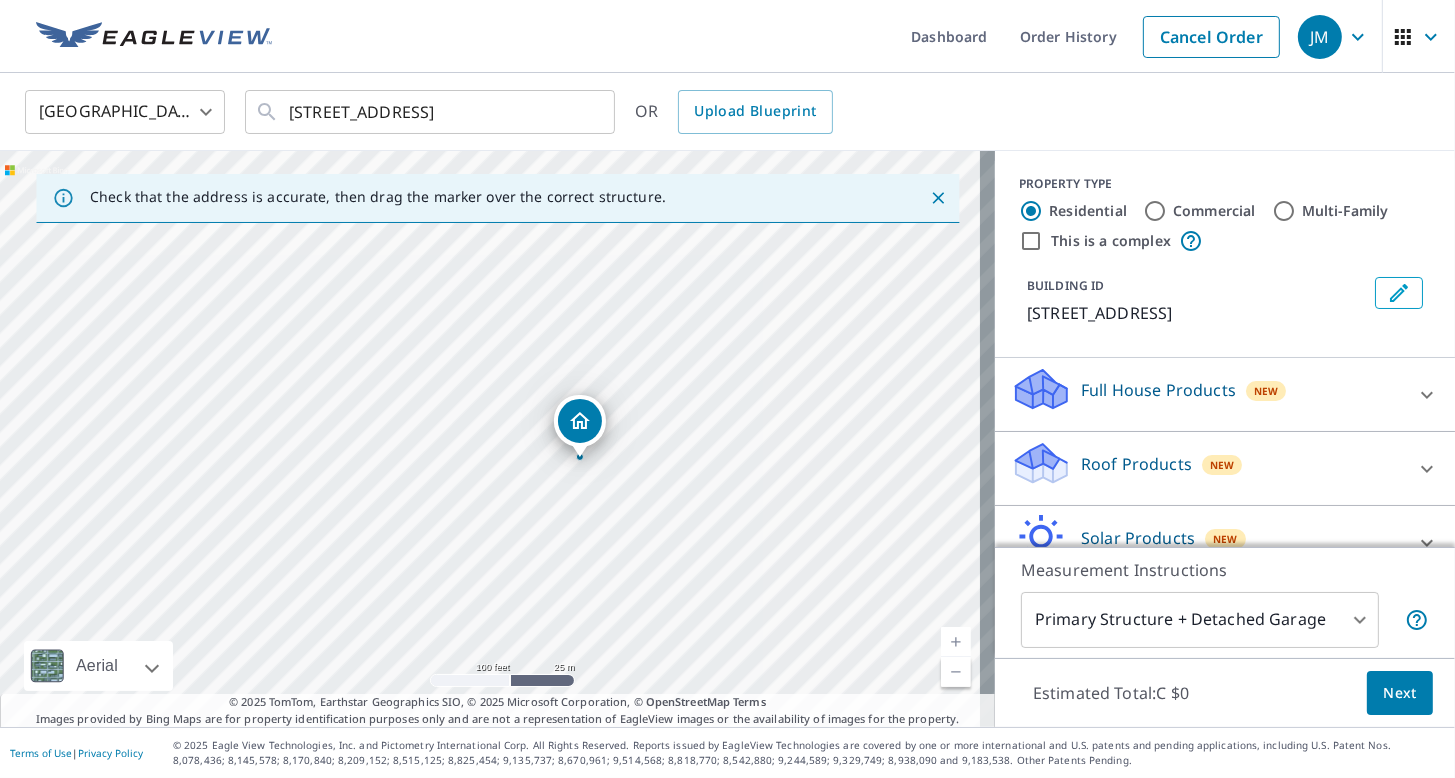 drag, startPoint x: 415, startPoint y: 572, endPoint x: 504, endPoint y: 540, distance: 94.57801 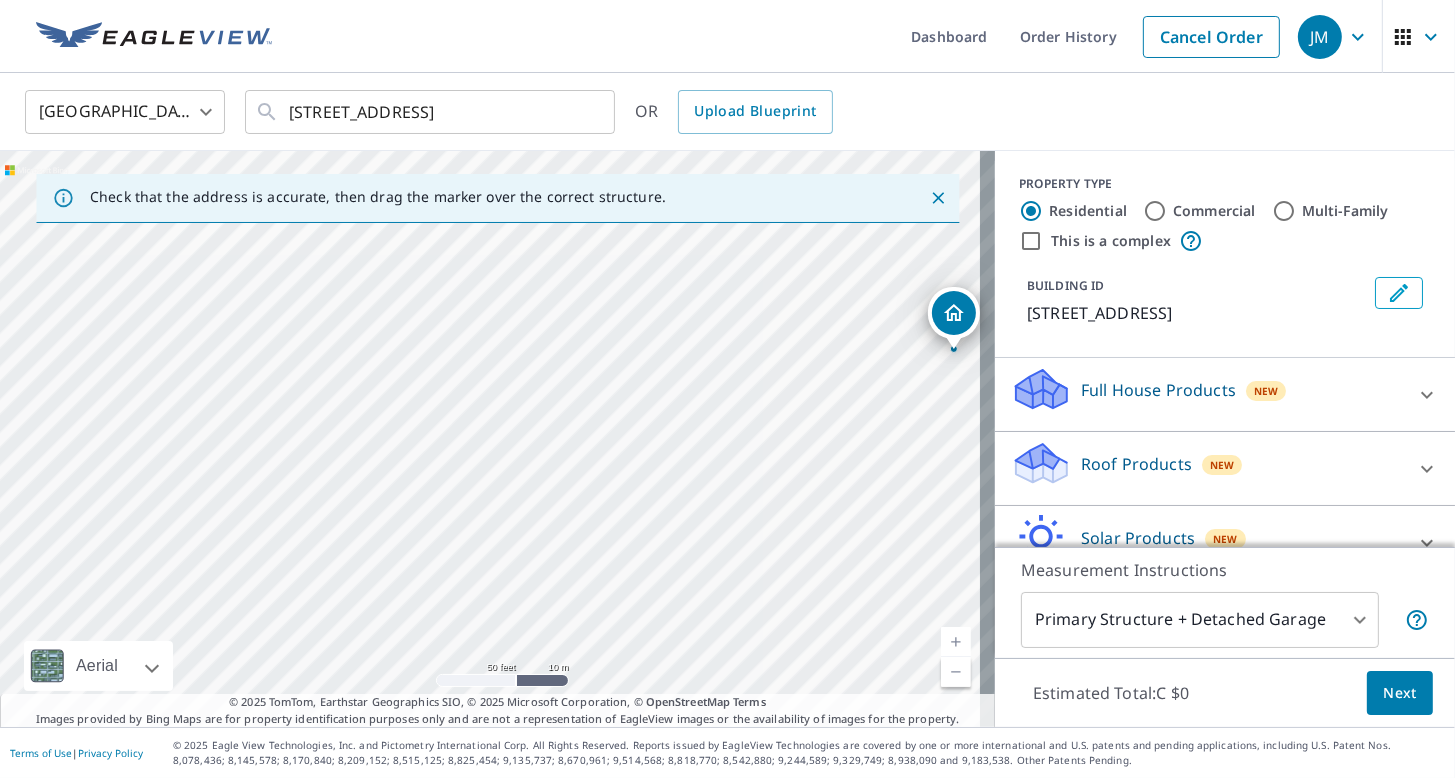 drag, startPoint x: 299, startPoint y: 550, endPoint x: 395, endPoint y: 521, distance: 100.28459 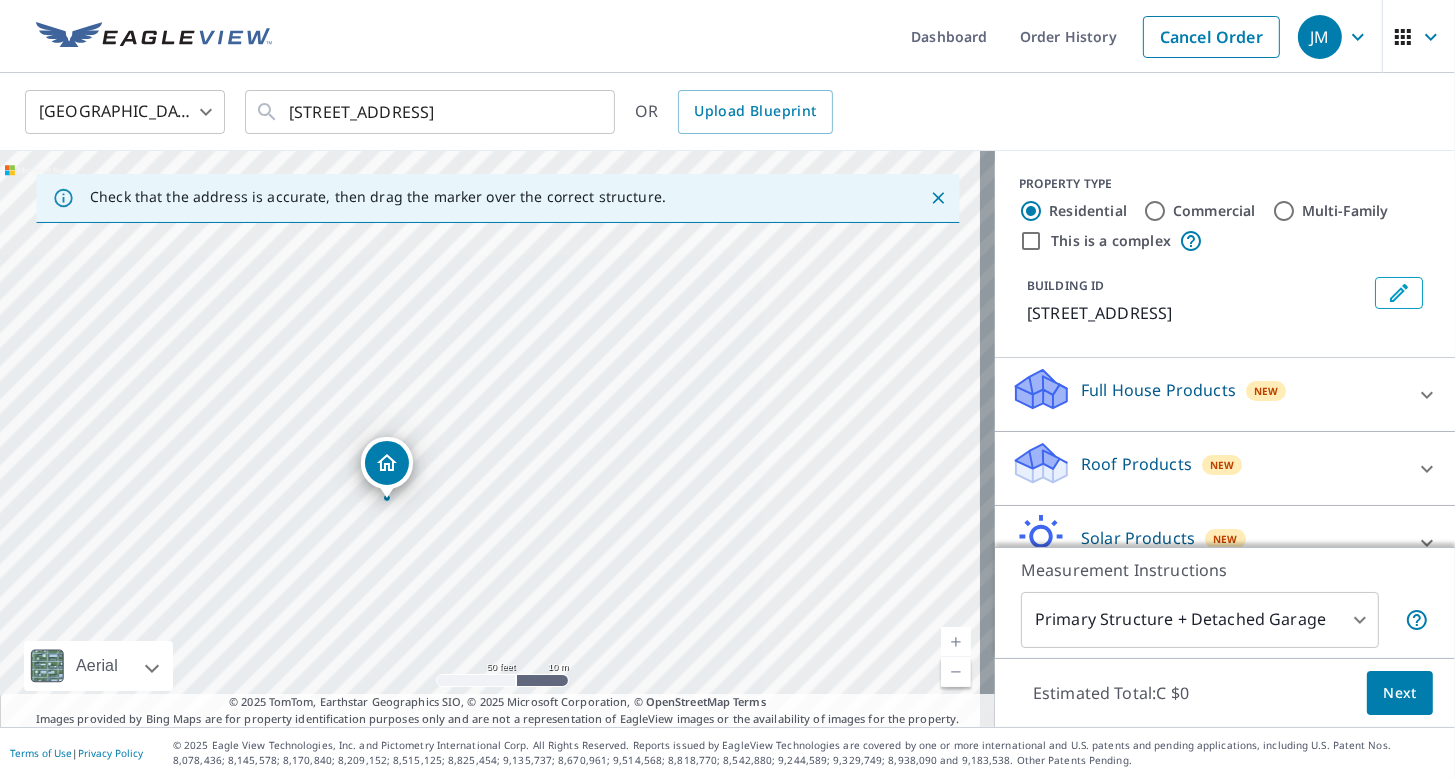 drag, startPoint x: 964, startPoint y: 318, endPoint x: 397, endPoint y: 467, distance: 586.2508 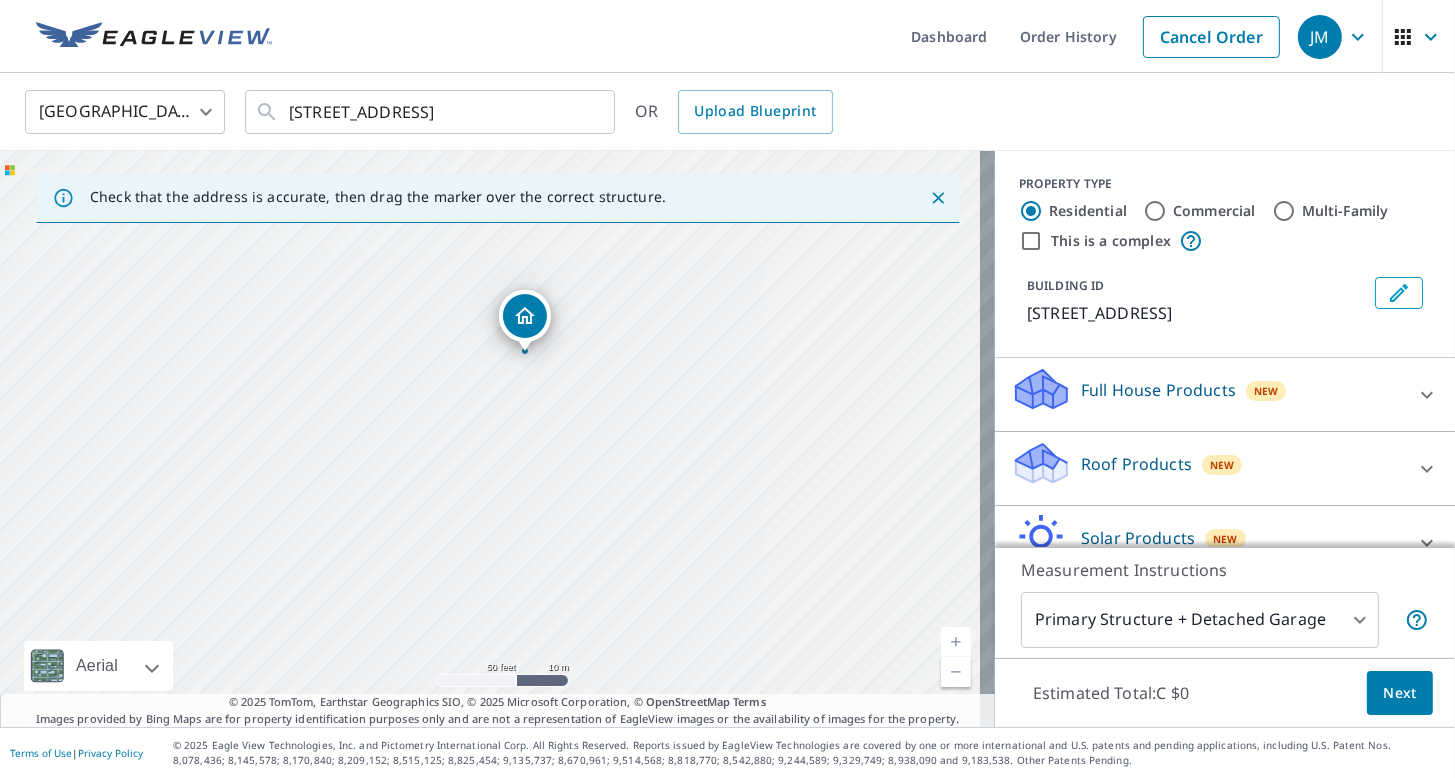 drag, startPoint x: 572, startPoint y: 584, endPoint x: 550, endPoint y: 571, distance: 25.553865 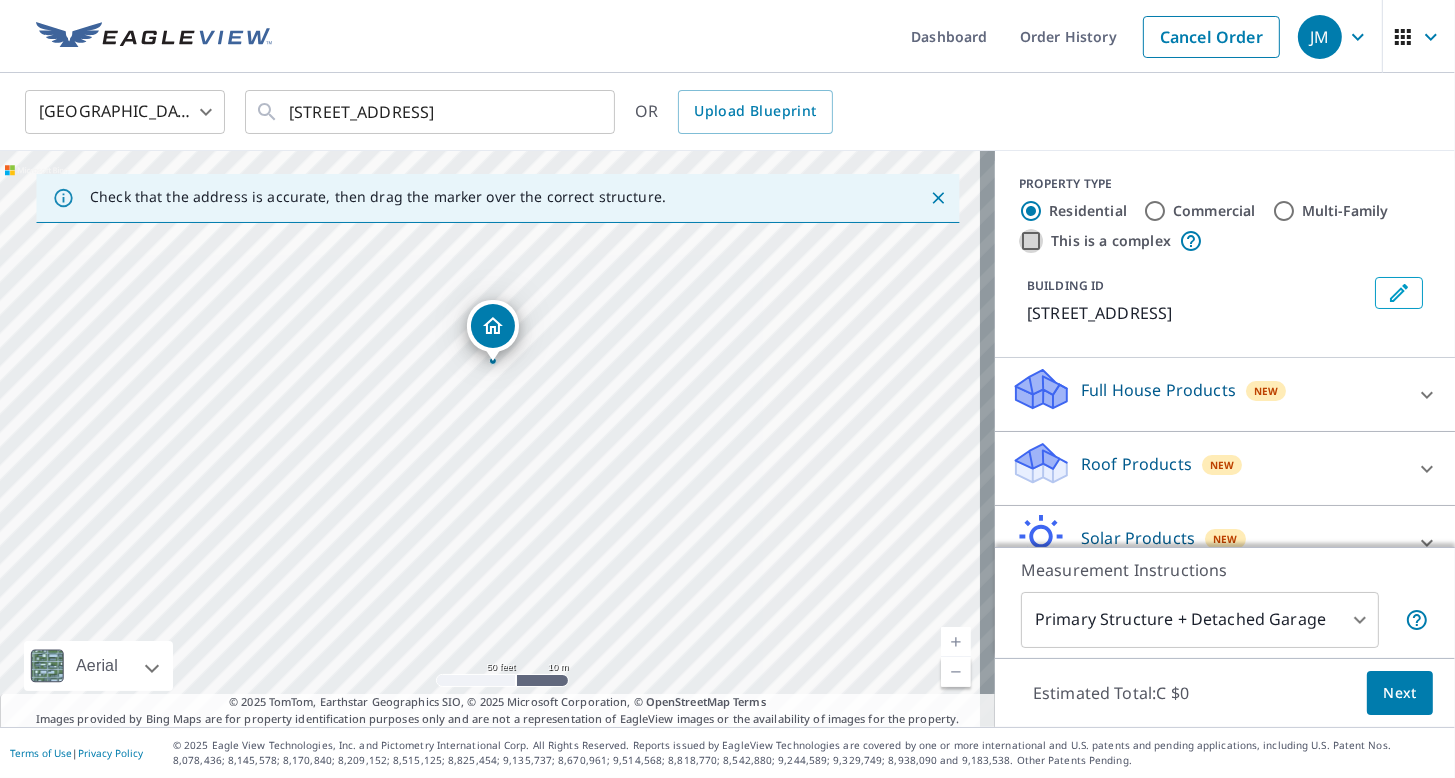 click on "This is a complex" at bounding box center (1031, 241) 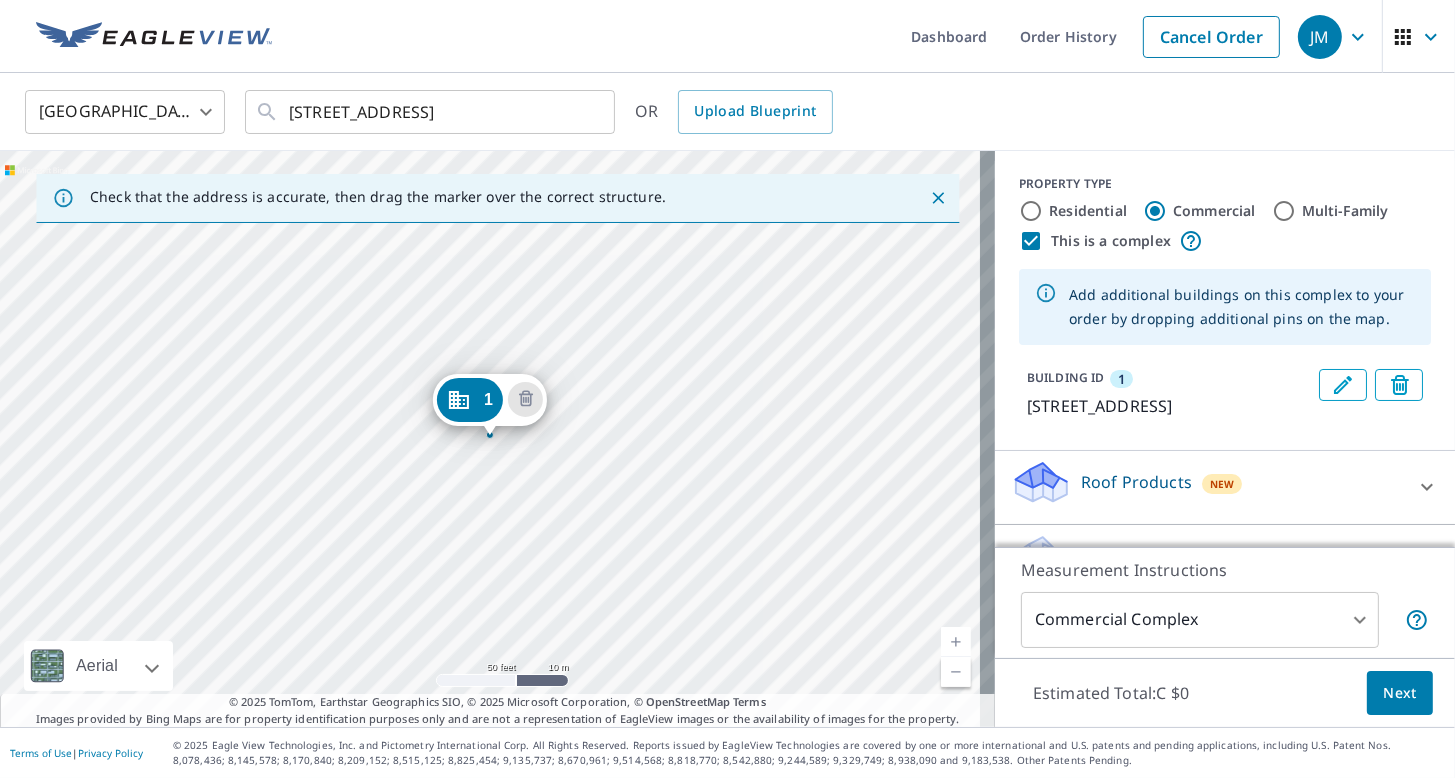 click on "Next" at bounding box center (1400, 693) 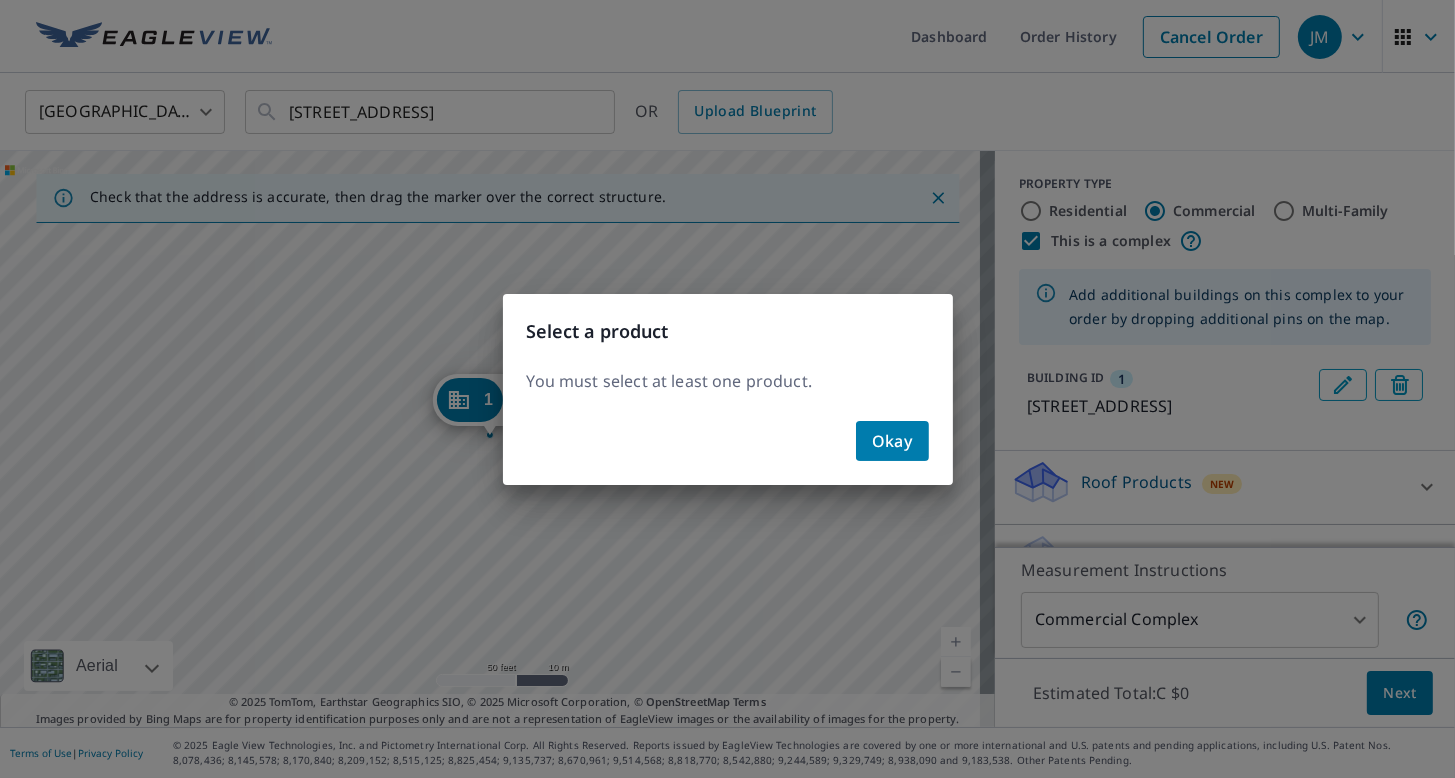 click on "Okay" at bounding box center (728, 449) 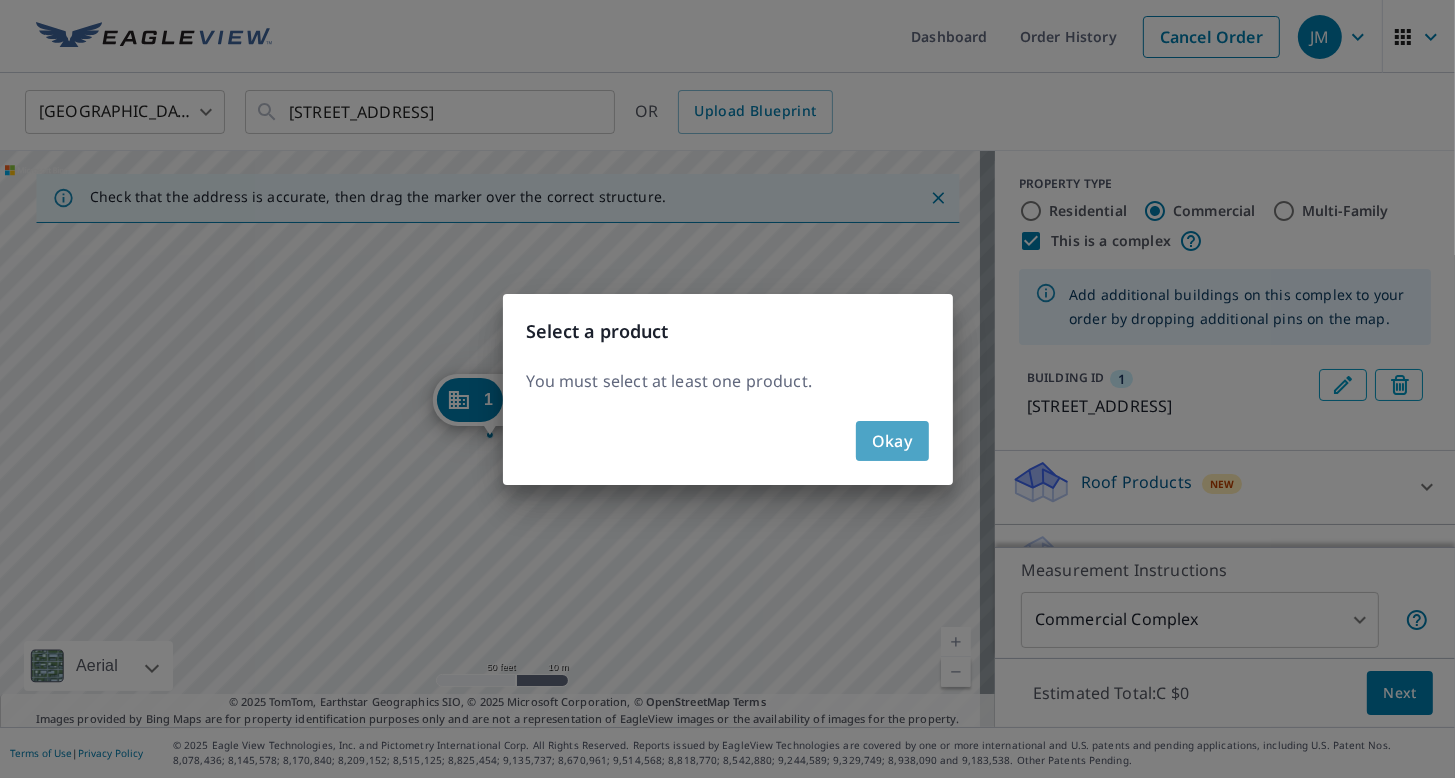 click on "Okay" at bounding box center (892, 441) 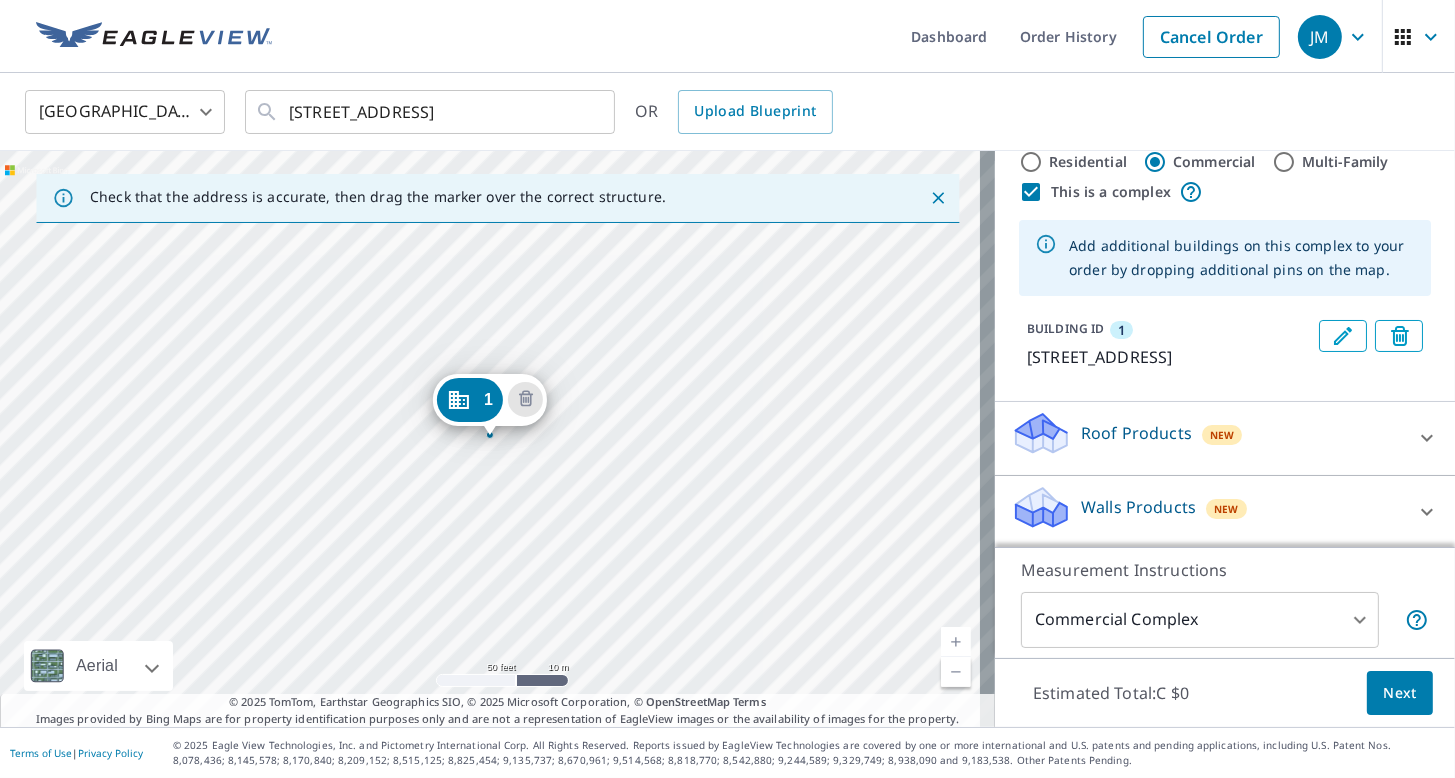 scroll, scrollTop: 76, scrollLeft: 0, axis: vertical 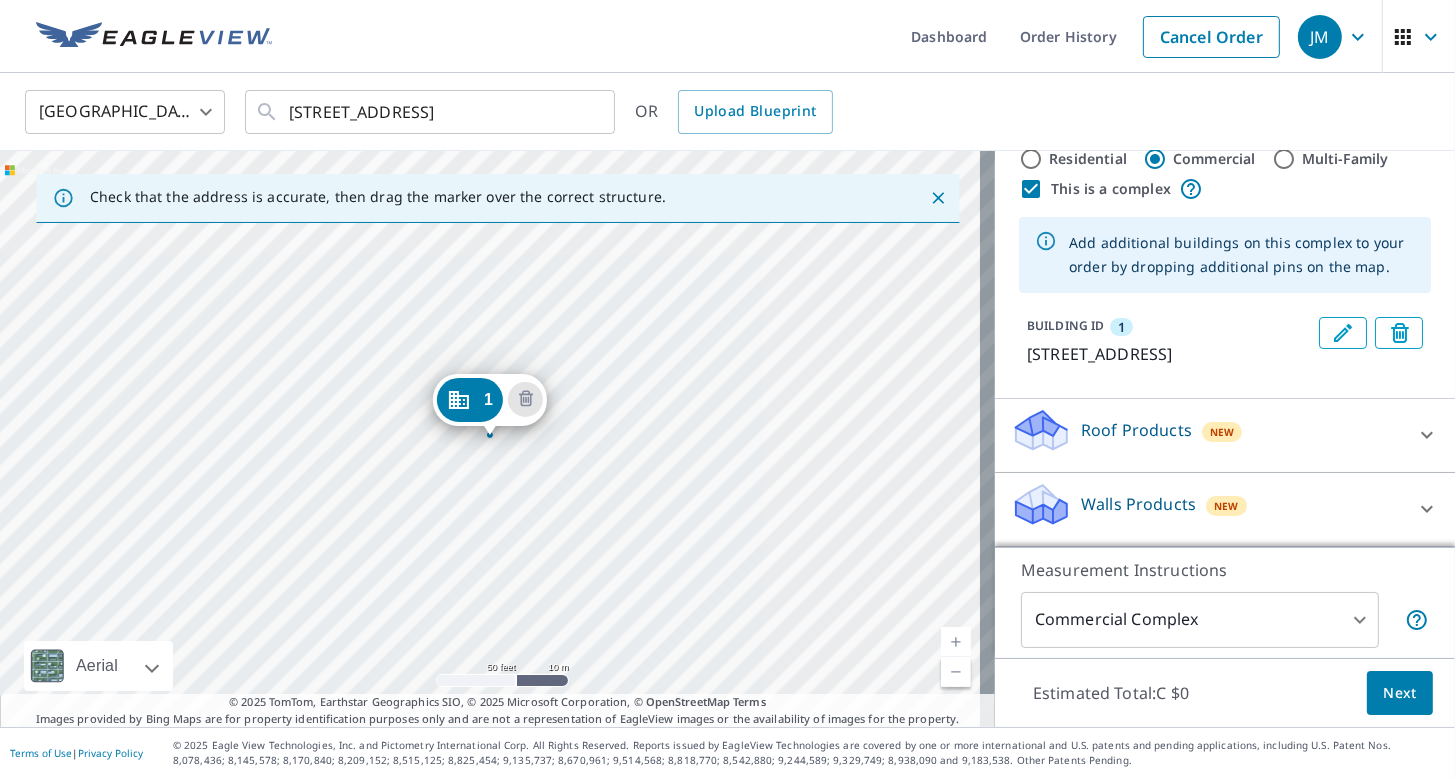 click 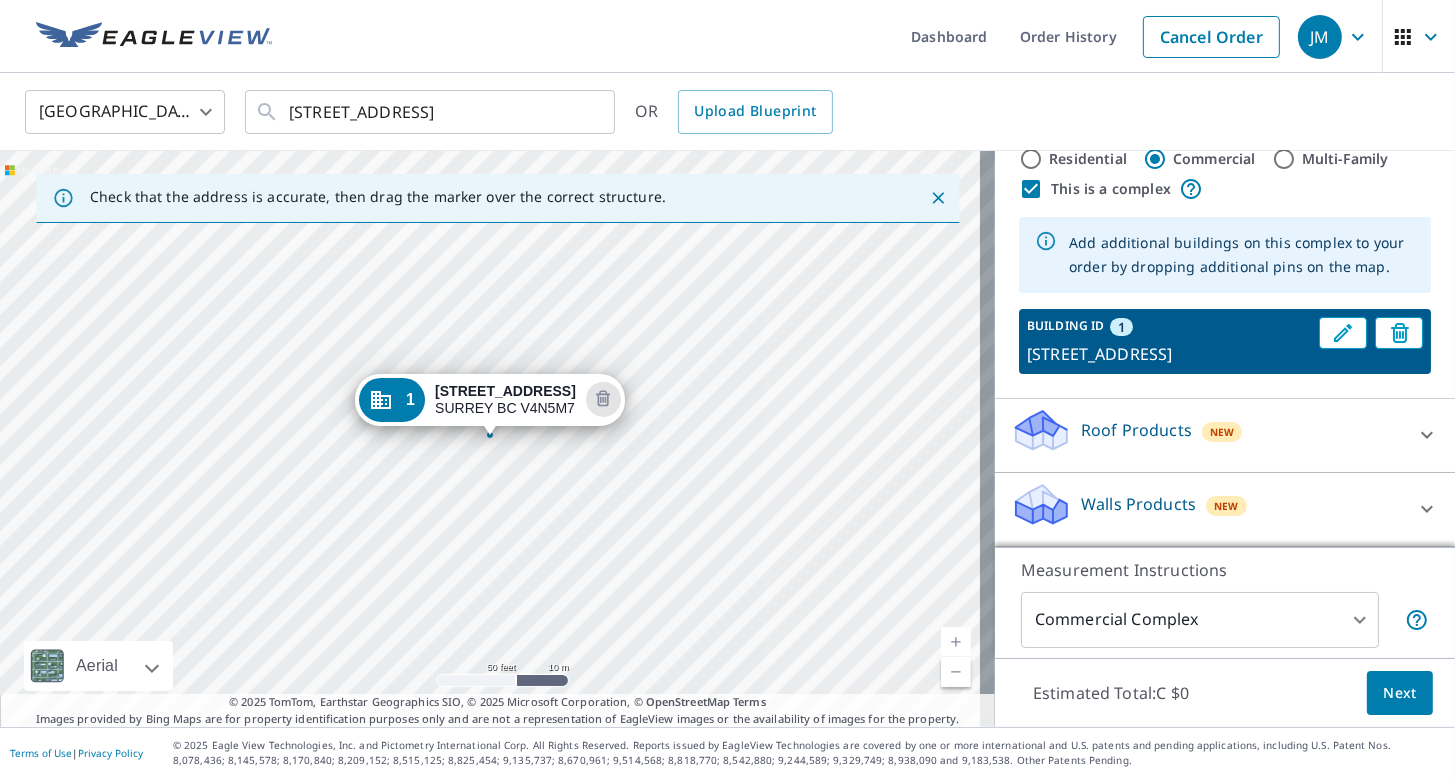 click on "[STREET_ADDRESS]" at bounding box center [1169, 354] 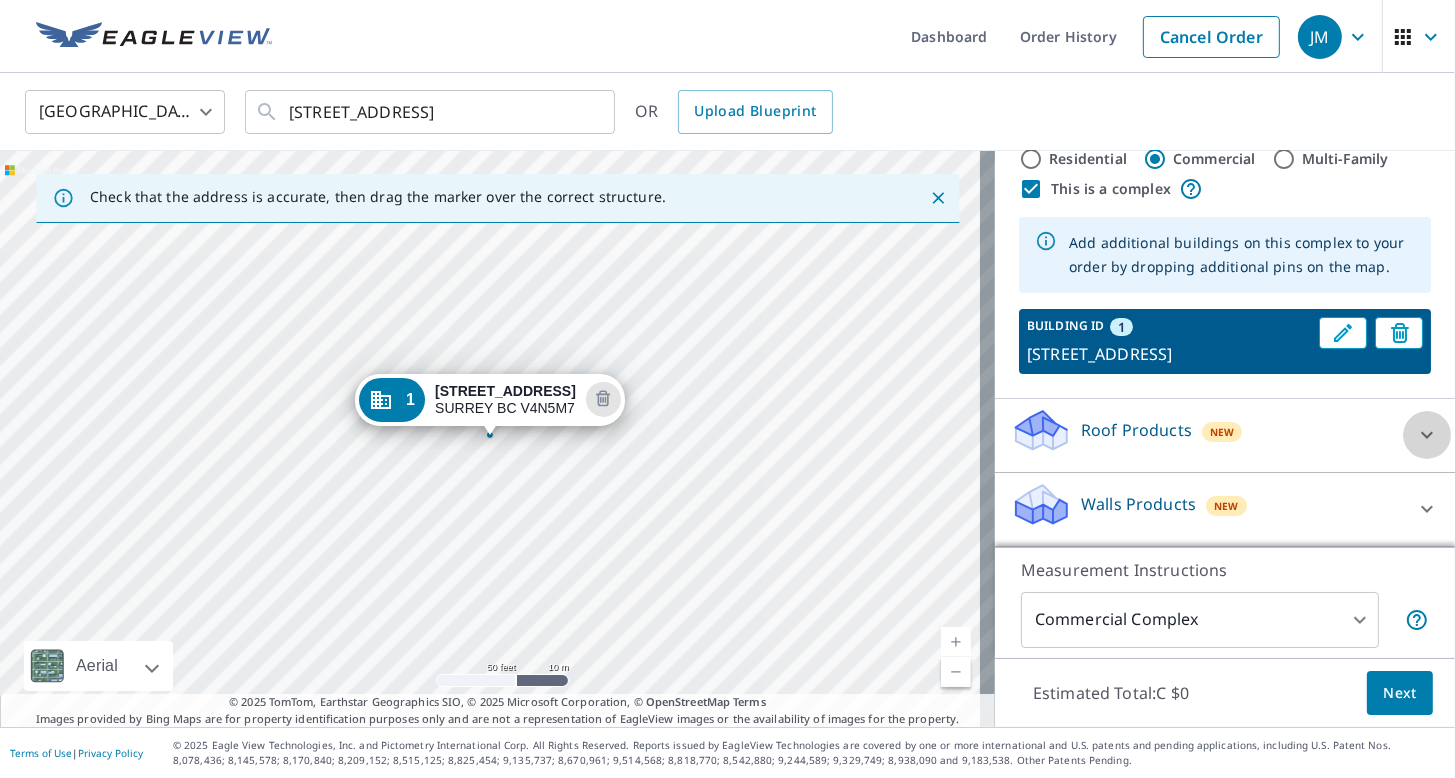 click 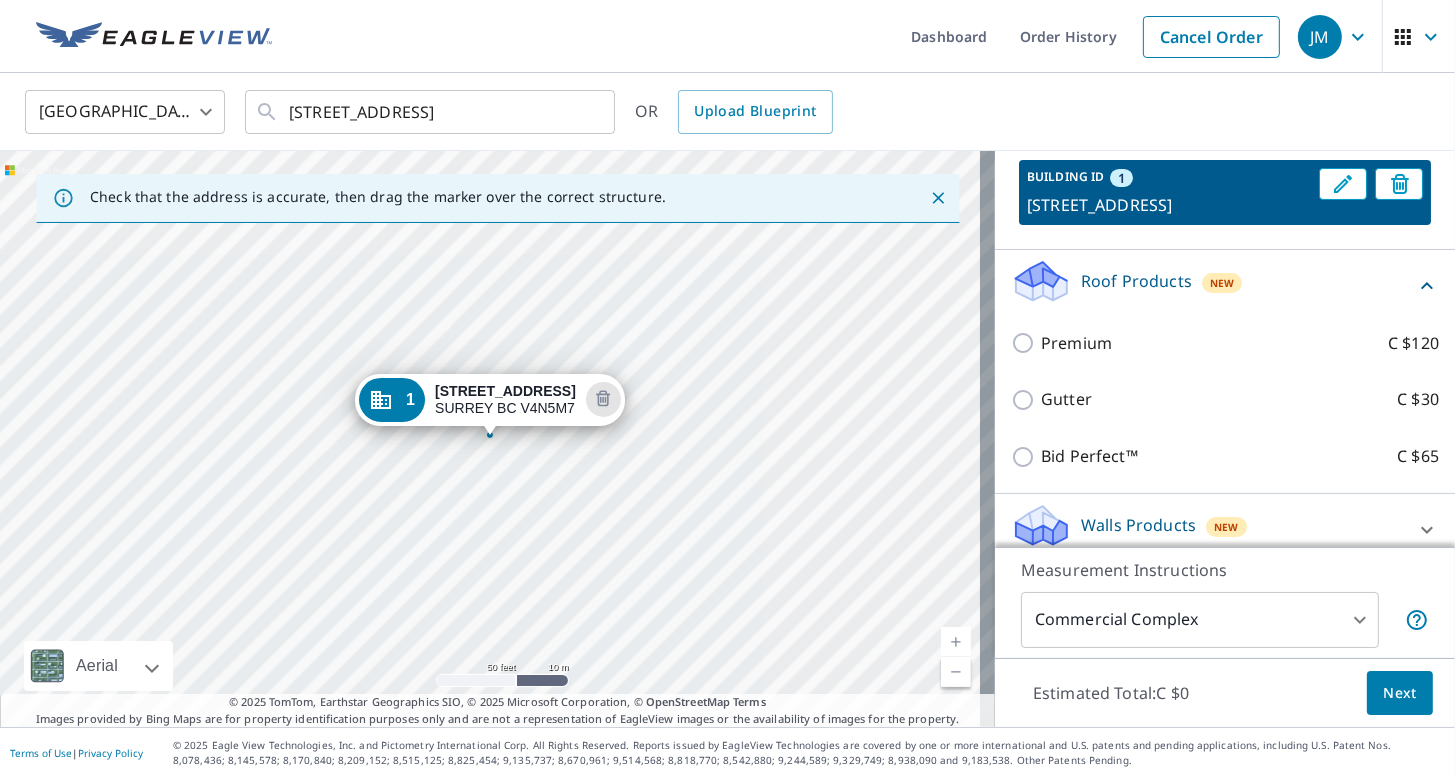 scroll, scrollTop: 245, scrollLeft: 0, axis: vertical 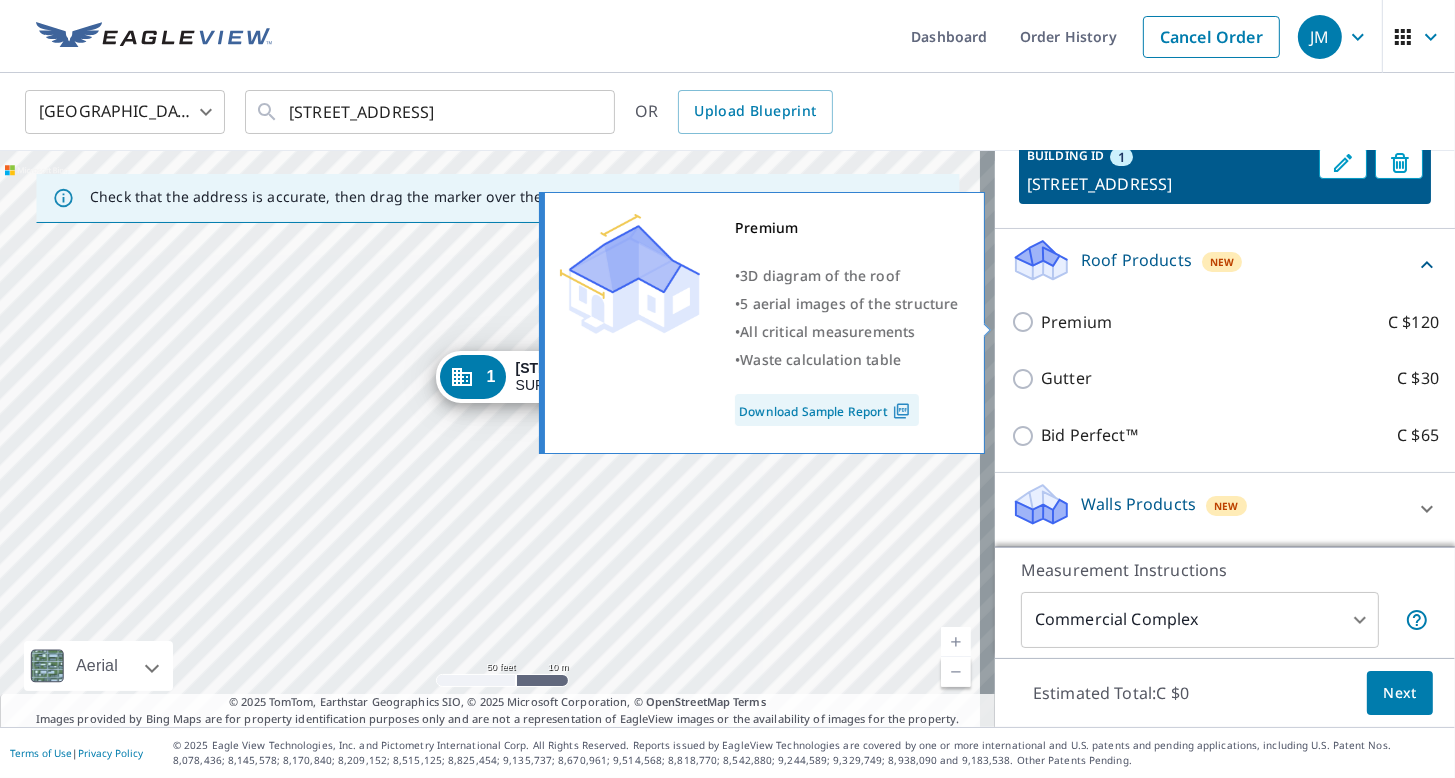 click on "Premium C $120" at bounding box center [1026, 322] 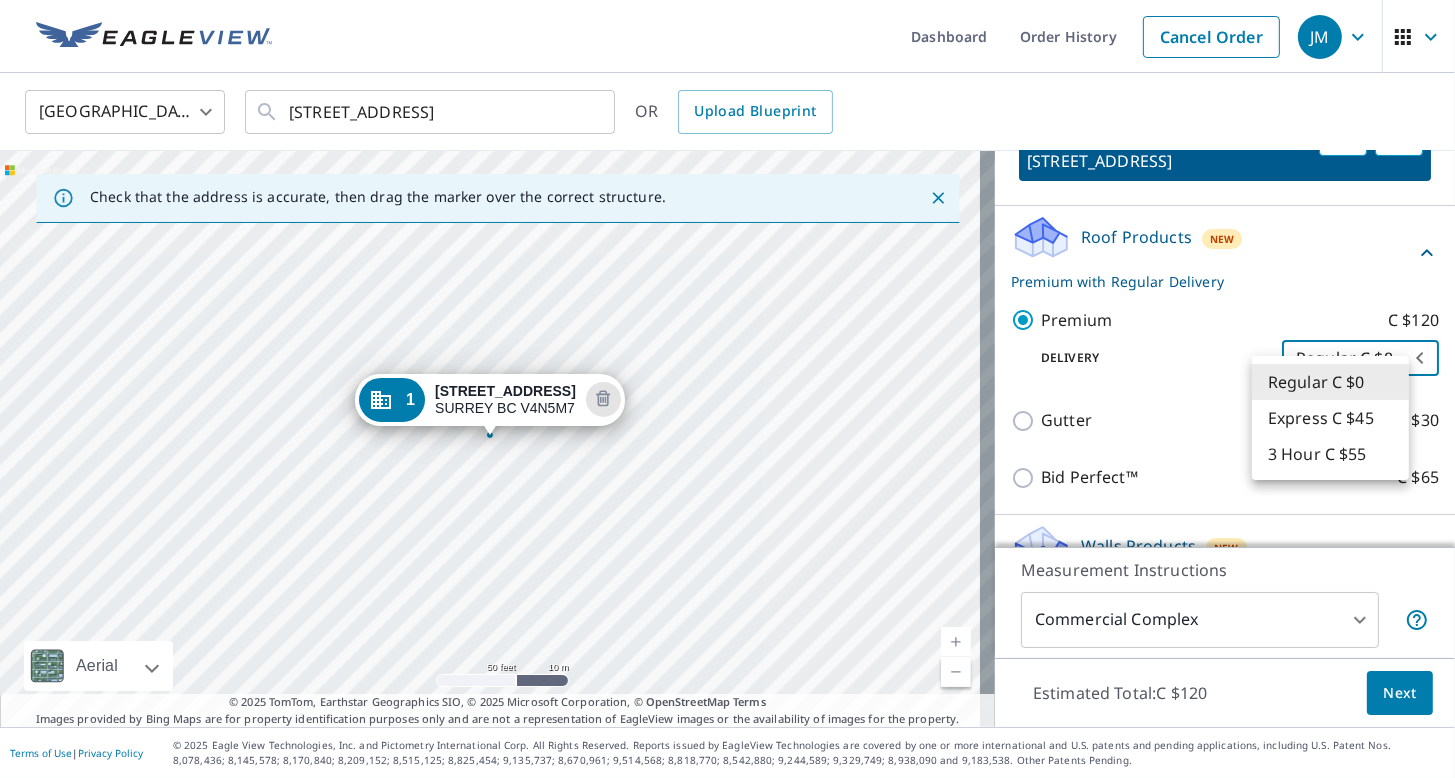 click on "JM JM
Dashboard Order History Cancel Order JM Canada [GEOGRAPHIC_DATA] ​ [STREET_ADDRESS] ​ OR Upload Blueprint Check that the address is accurate, then drag the marker over the correct structure. 1 [STREET_ADDRESS] A standard road map Aerial A detailed look from above Labels Labels 50 feet 10 m © 2025 TomTom, © Vexcel Imaging, © 2025 Microsoft Corporation,  © OpenStreetMap Terms © 2025 TomTom, Earthstar Geographics SIO, © 2025 Microsoft Corporation, ©   OpenStreetMap   Terms Images provided by Bing Maps are for property identification purposes only and are not a representation of EagleView images or the availability of images for the property. PROPERTY TYPE Residential Commercial Multi-Family This is a complex Add additional buildings on this complex to your order by dropping additional pins on the map. BUILDING ID 1 [STREET_ADDRESS] Roof Products New Premium with Regular Delivery Premium C $120 Delivery Regular C $0 8 ​ Gutter C $30 Bid Perfect™ New" at bounding box center (727, 389) 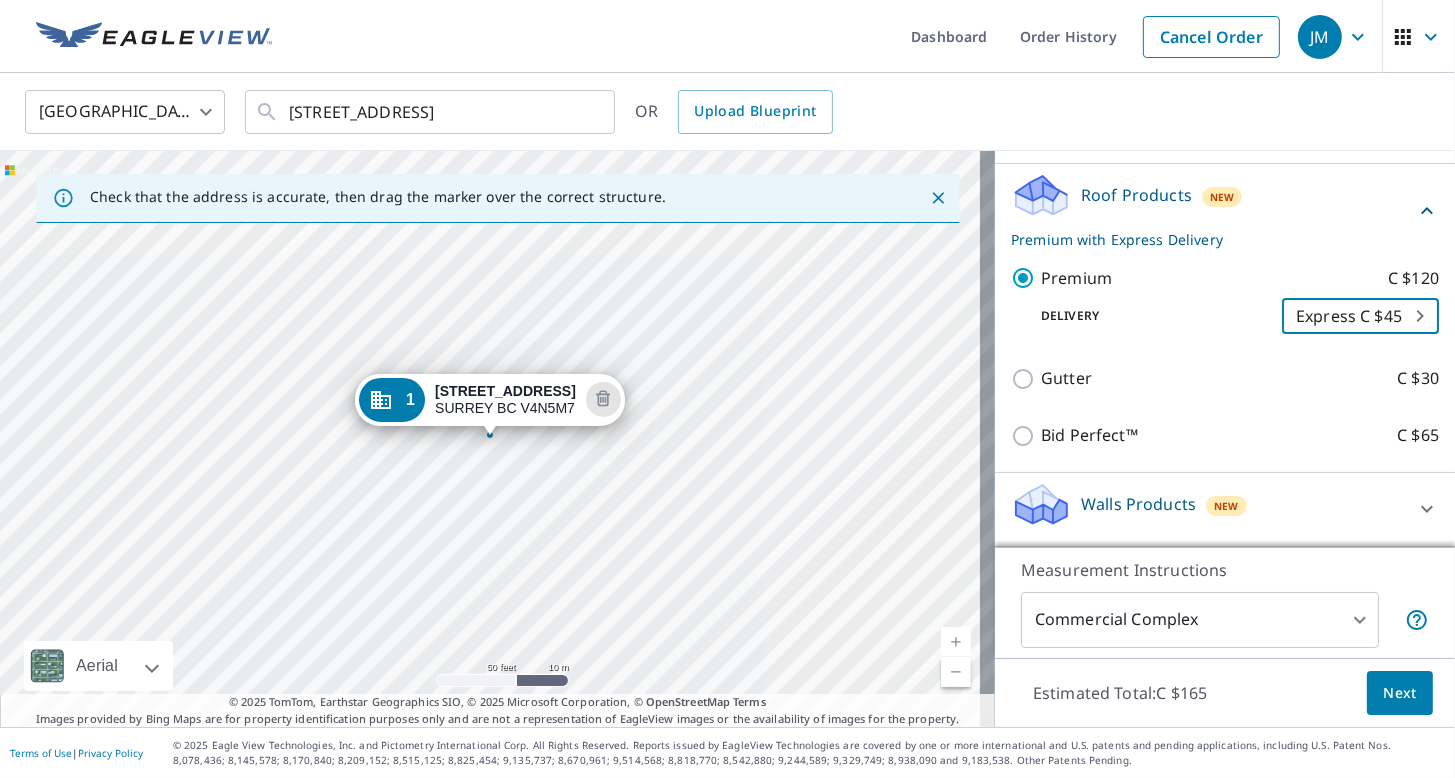 scroll, scrollTop: 310, scrollLeft: 0, axis: vertical 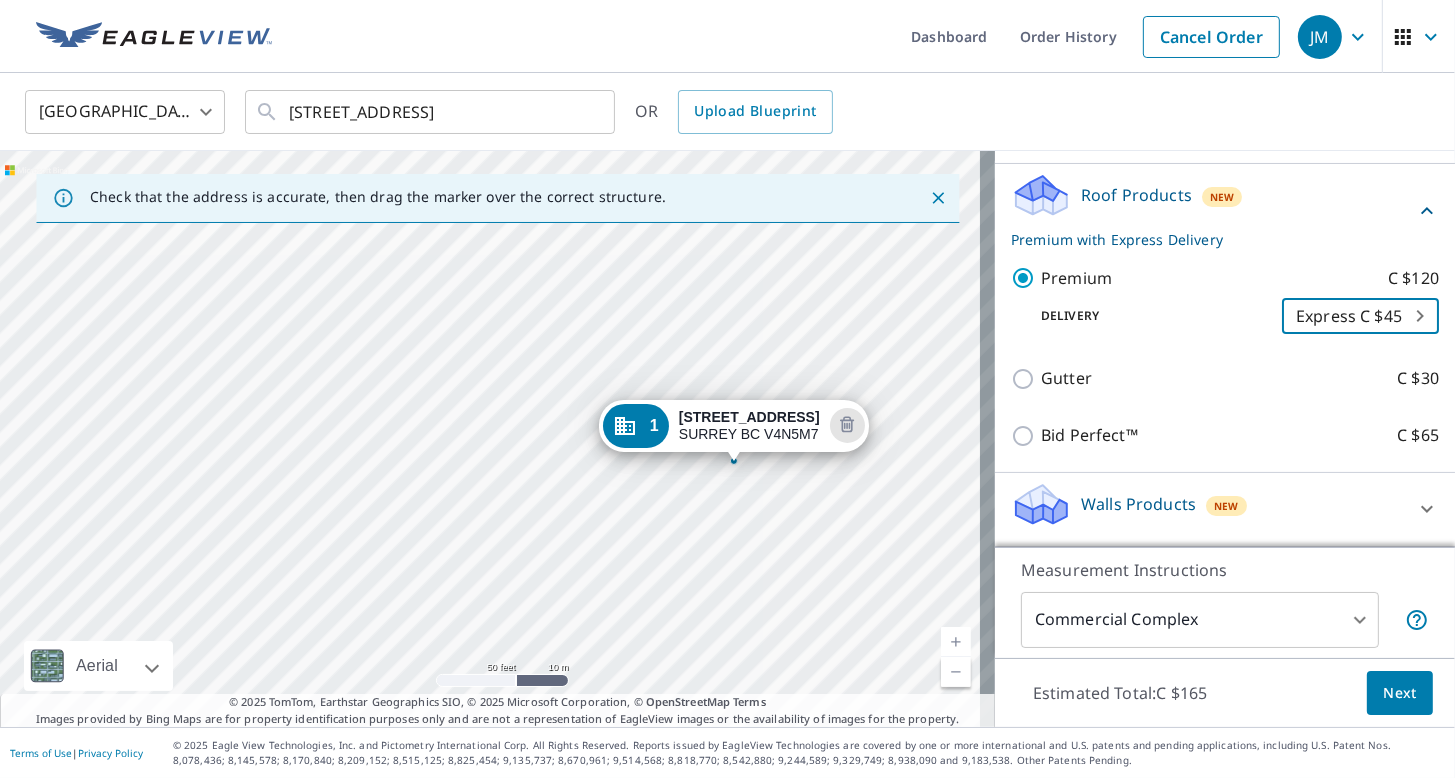 drag, startPoint x: 744, startPoint y: 436, endPoint x: 748, endPoint y: 503, distance: 67.11929 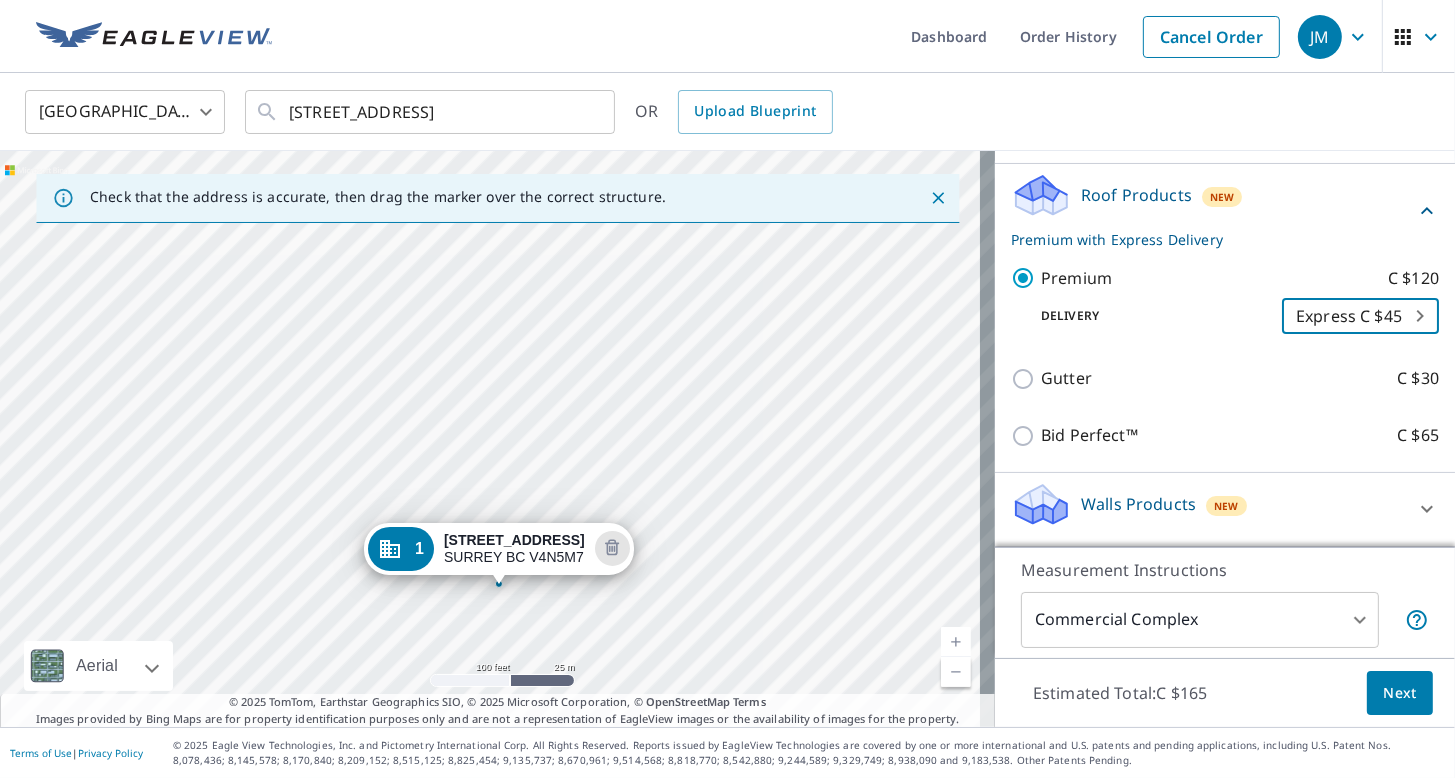 drag, startPoint x: 778, startPoint y: 360, endPoint x: 660, endPoint y: 457, distance: 152.75143 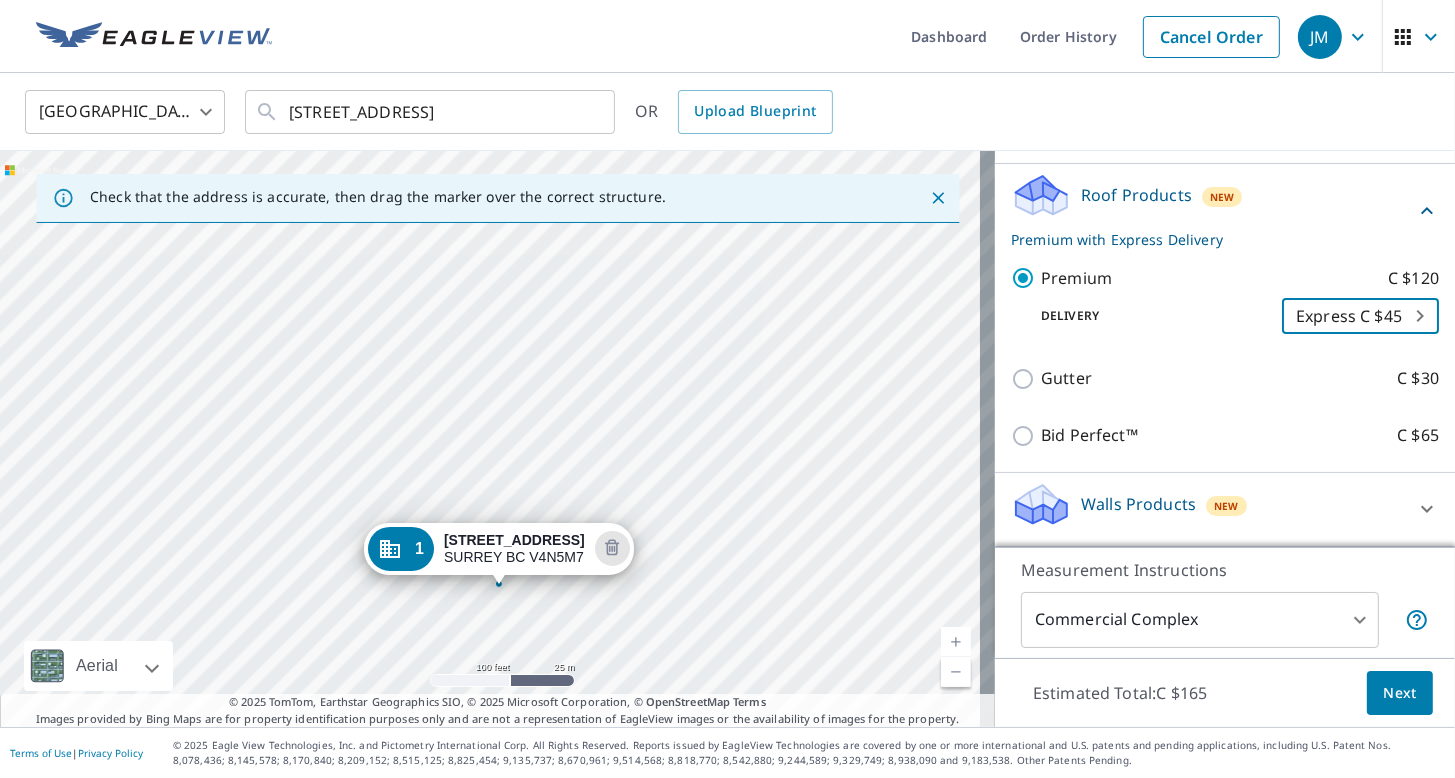 click 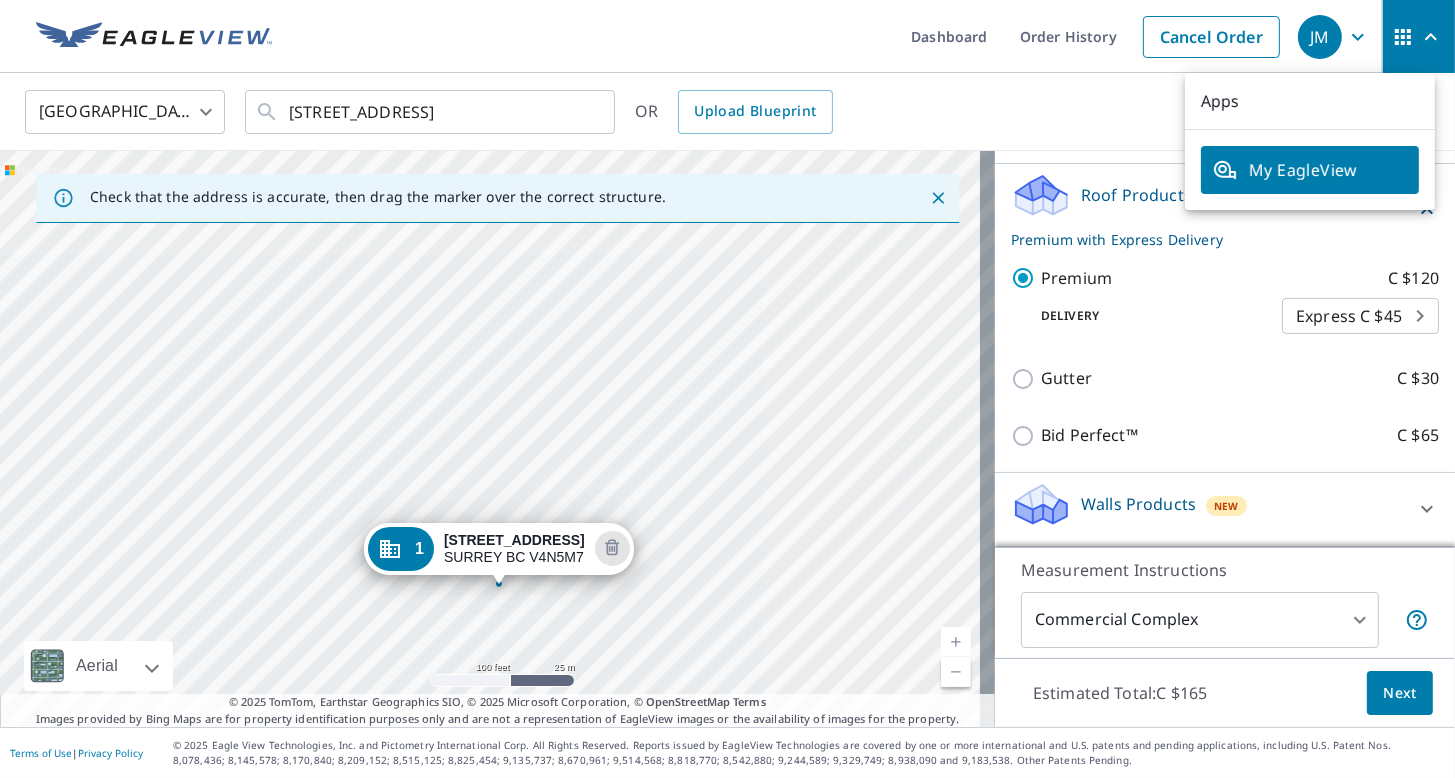 click 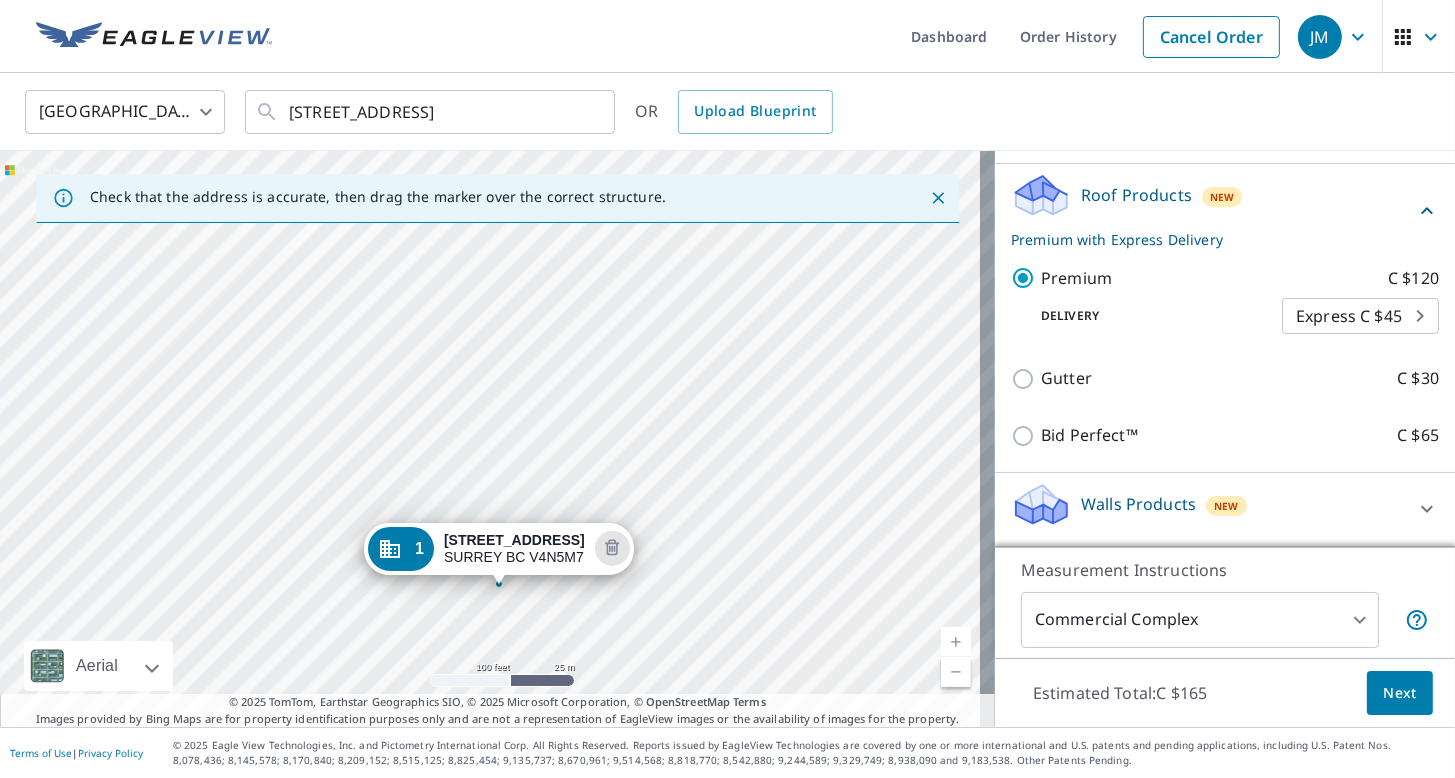 click on "Next" at bounding box center [1400, 693] 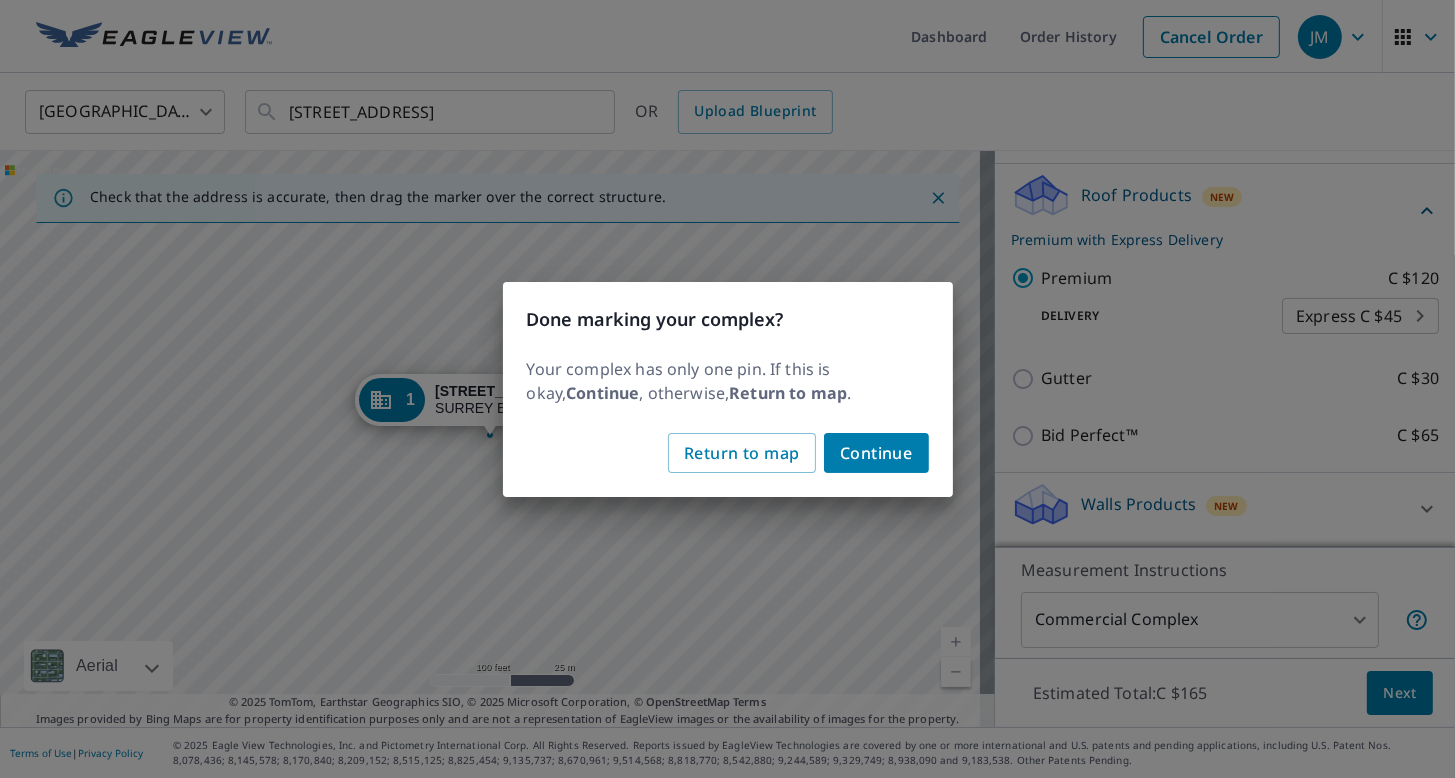 click on "Done marking your complex? Your complex has only one pin. If this is okay,  Continue , otherwise,  Return to map . Return to map Continue" at bounding box center (727, 389) 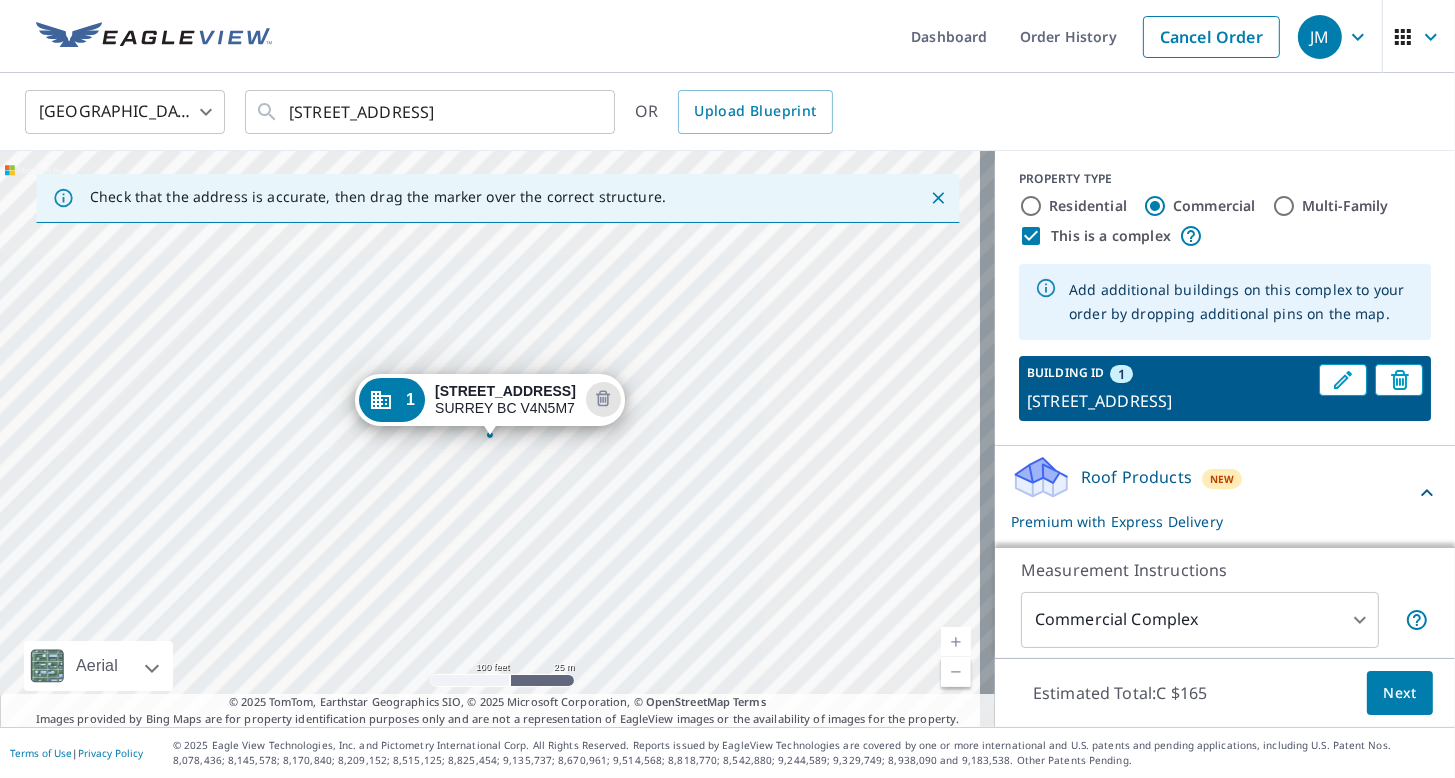 scroll, scrollTop: 0, scrollLeft: 0, axis: both 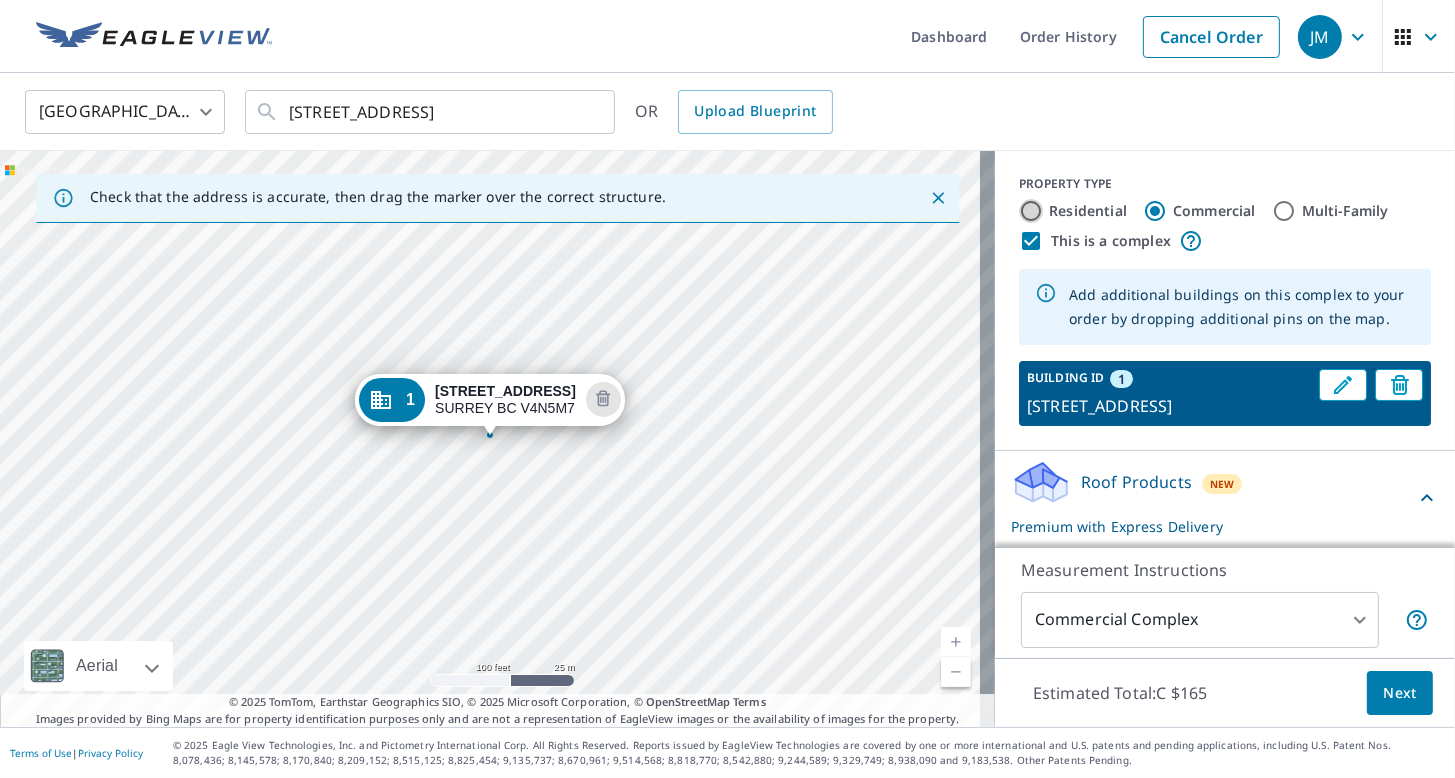 click on "Residential" at bounding box center [1031, 211] 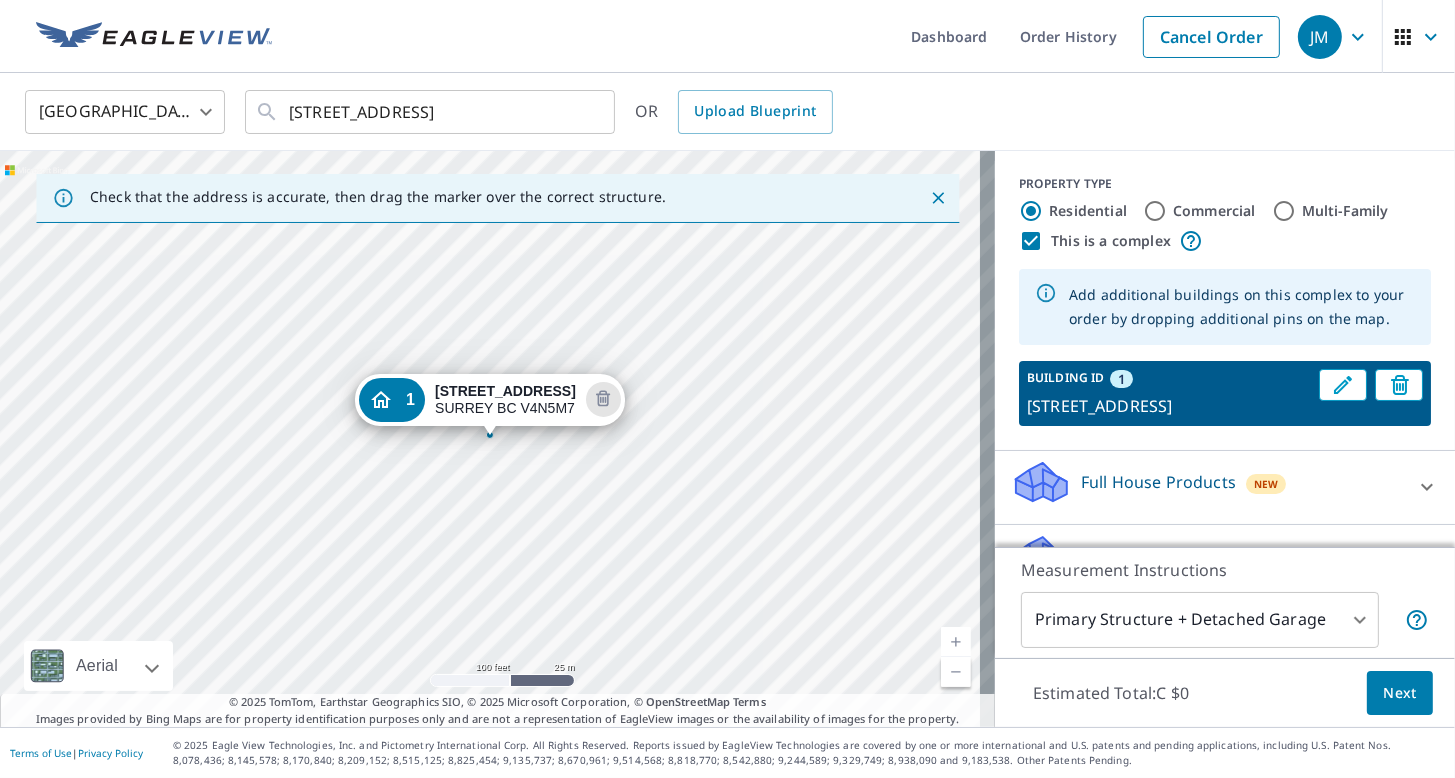 click on "This is a complex" at bounding box center [1031, 241] 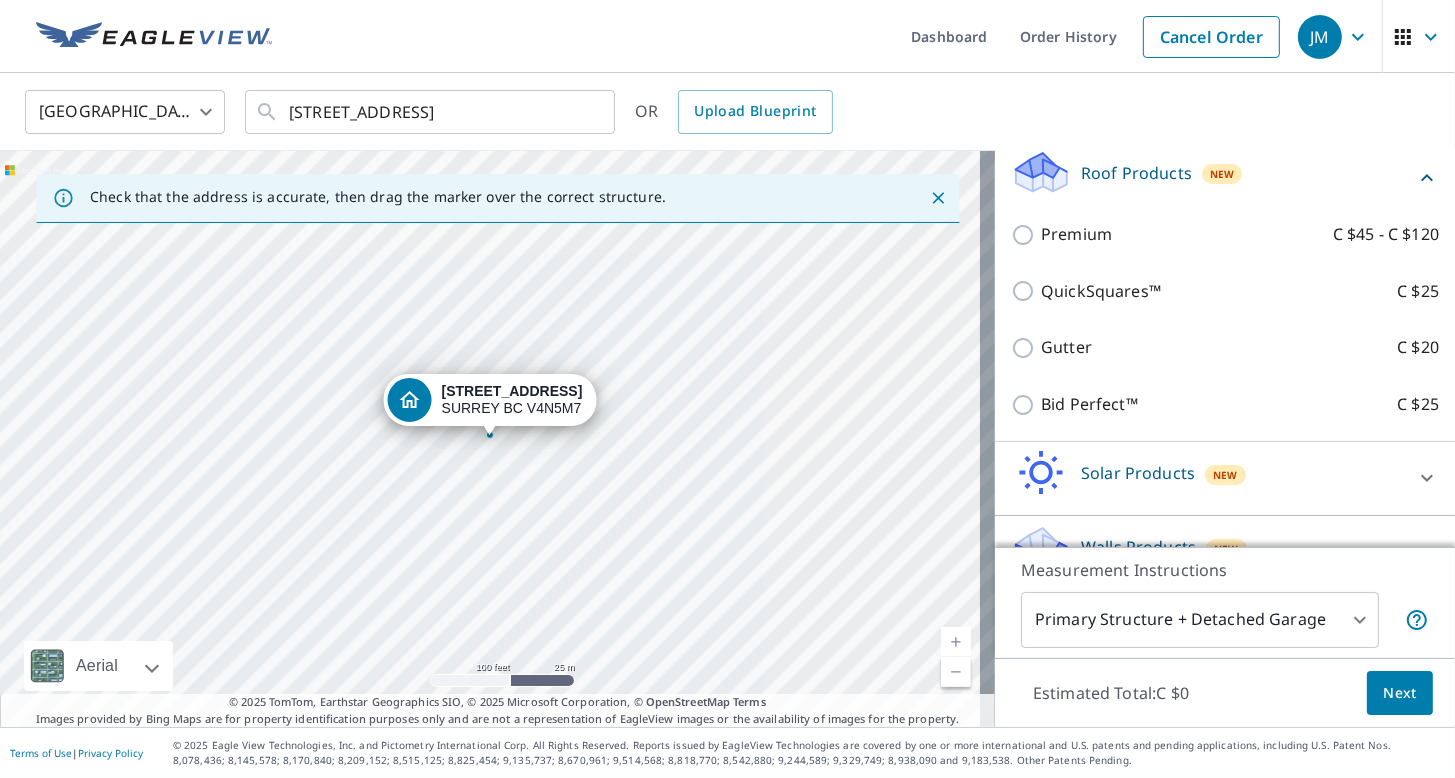 scroll, scrollTop: 300, scrollLeft: 0, axis: vertical 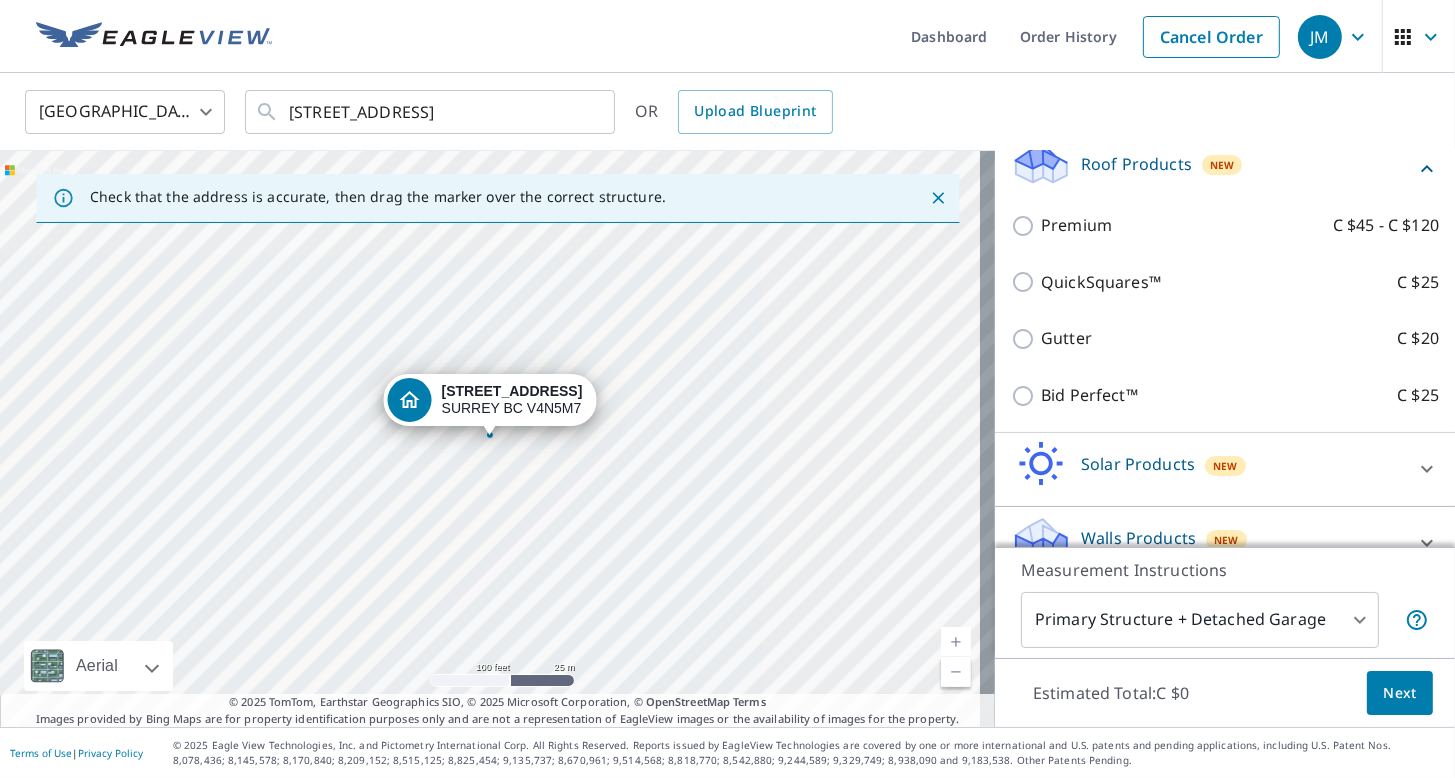 click on "Next" at bounding box center (1400, 693) 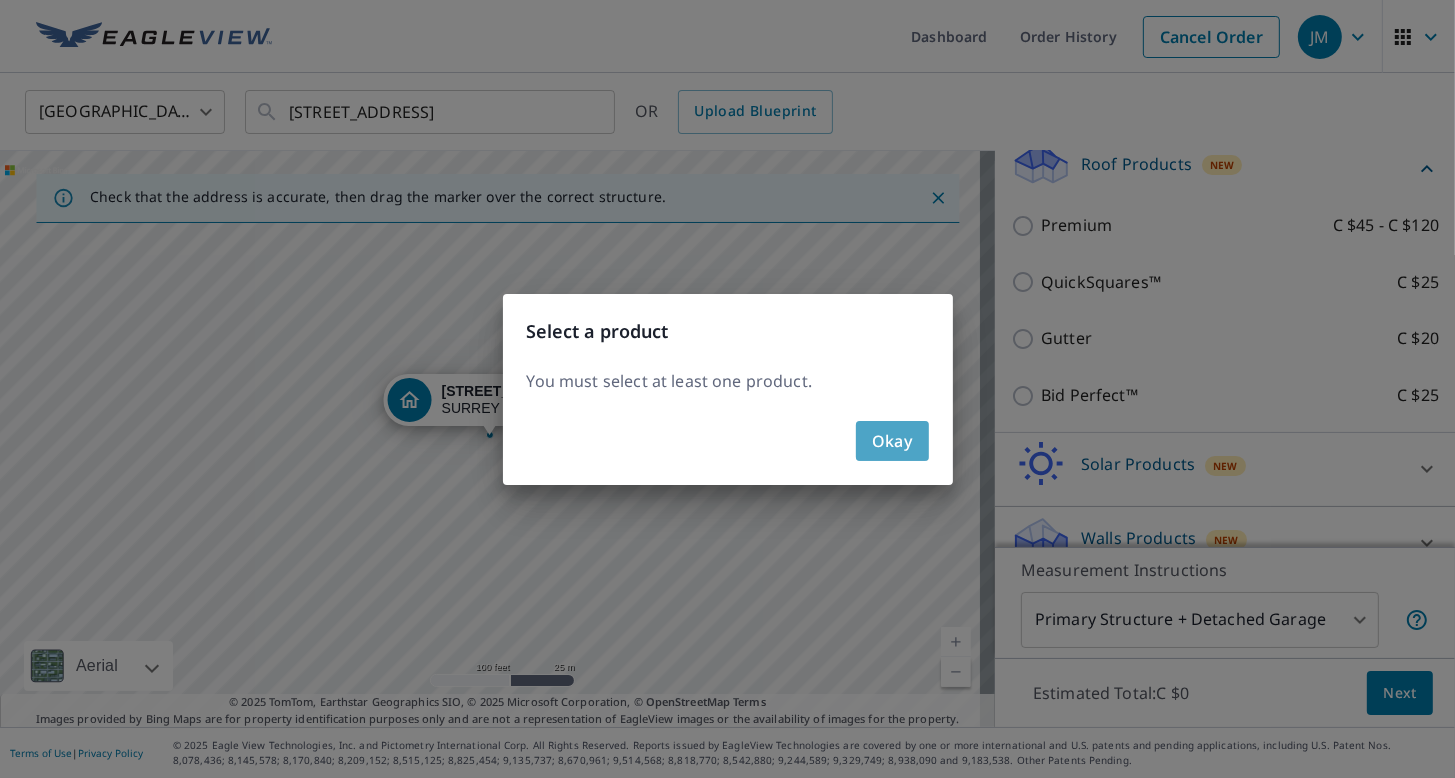 click on "Okay" at bounding box center (892, 441) 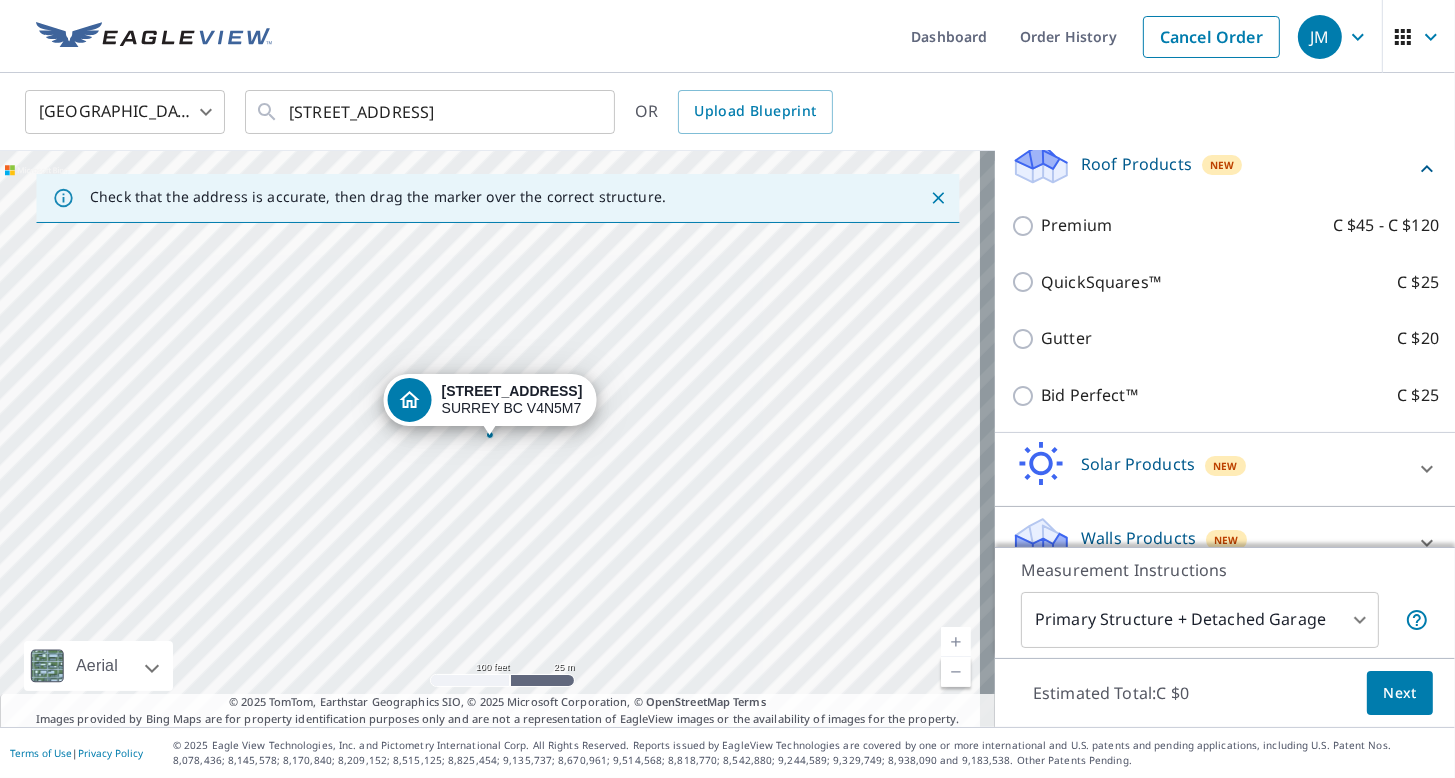 scroll, scrollTop: 100, scrollLeft: 0, axis: vertical 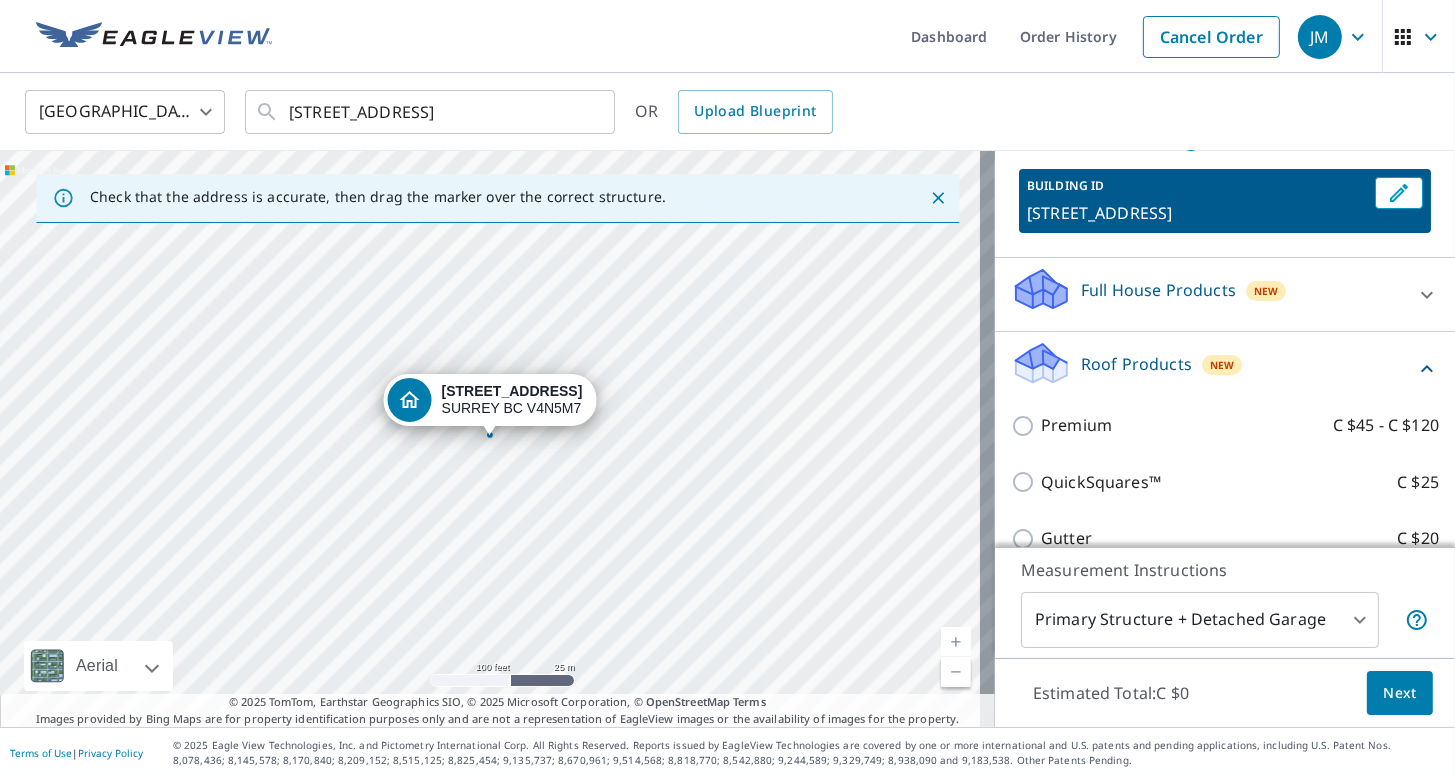 click 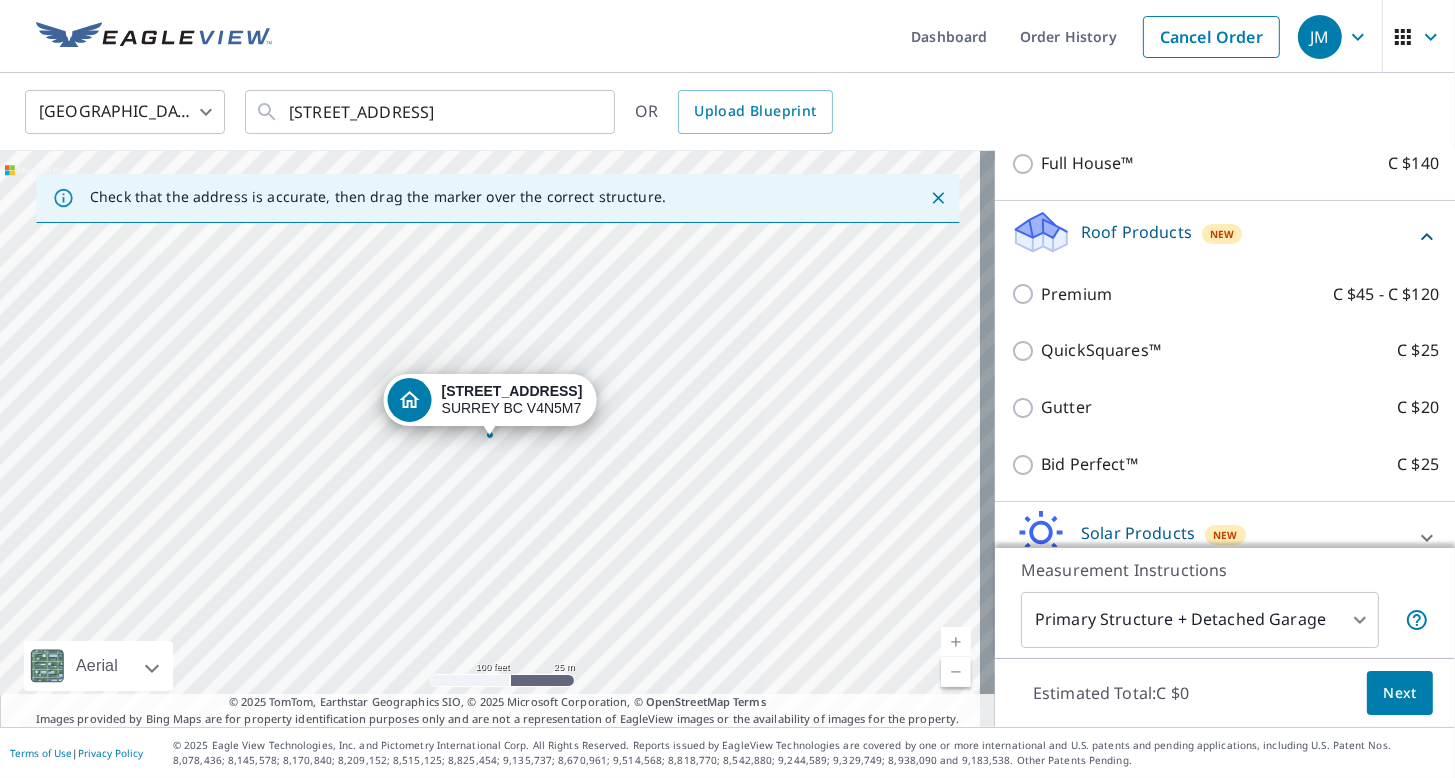 scroll, scrollTop: 300, scrollLeft: 0, axis: vertical 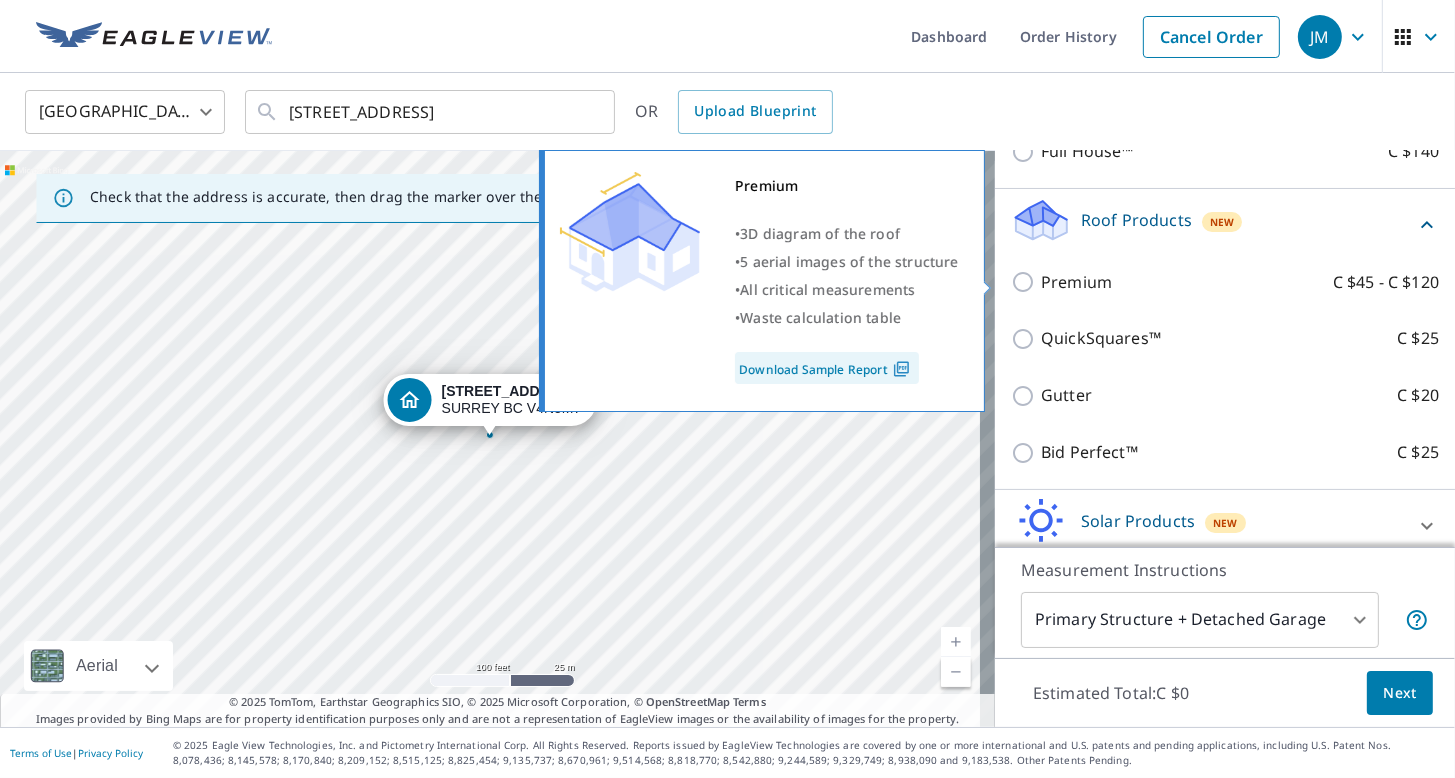 click on "Premium C $45 - C $120" at bounding box center (1026, 282) 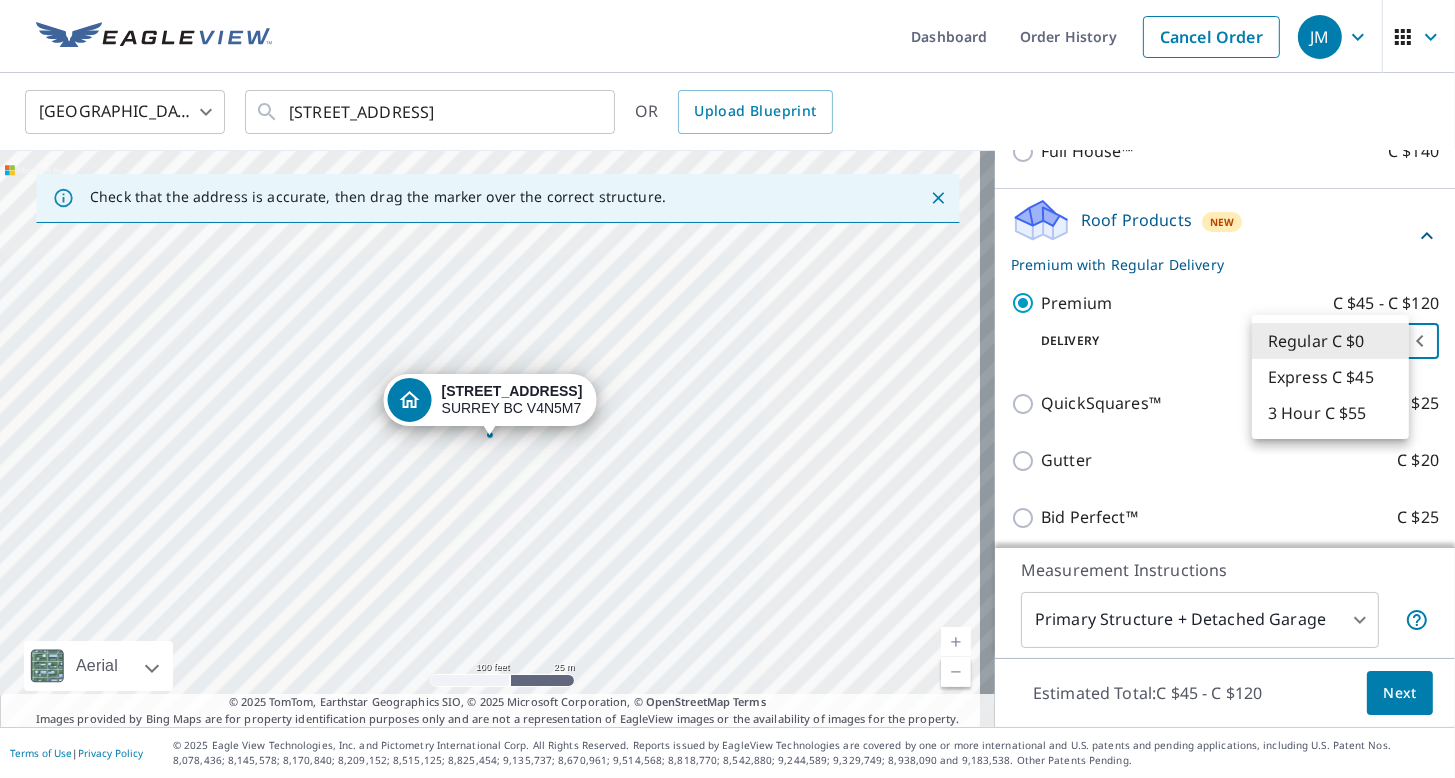 click on "JM JM
Dashboard Order History Cancel Order JM Canada [GEOGRAPHIC_DATA] ​ [STREET_ADDRESS] ​ OR Upload Blueprint Check that the address is accurate, then drag the marker over the correct structure. [STREET_ADDRESS] A standard road map Aerial A detailed look from above Labels Labels 100 feet 25 m © 2025 TomTom, © Vexcel Imaging, © 2025 Microsoft Corporation,  © OpenStreetMap Terms © 2025 TomTom, Earthstar Geographics SIO, © 2025 Microsoft Corporation, ©   OpenStreetMap   Terms Images provided by Bing Maps are for property identification purposes only and are not a representation of EagleView images or the availability of images for the property. PROPERTY TYPE Residential Commercial Multi-Family This is a complex BUILDING ID [STREET_ADDRESS] Full House Products New Full House™ C $140 Roof Products New Premium with Regular Delivery Premium C $45 - C $120 Delivery Regular C $0 8 ​ QuickSquares™ C $25 Gutter C $20 Bid Perfect™ C $25 Solar Products New 1" at bounding box center (727, 389) 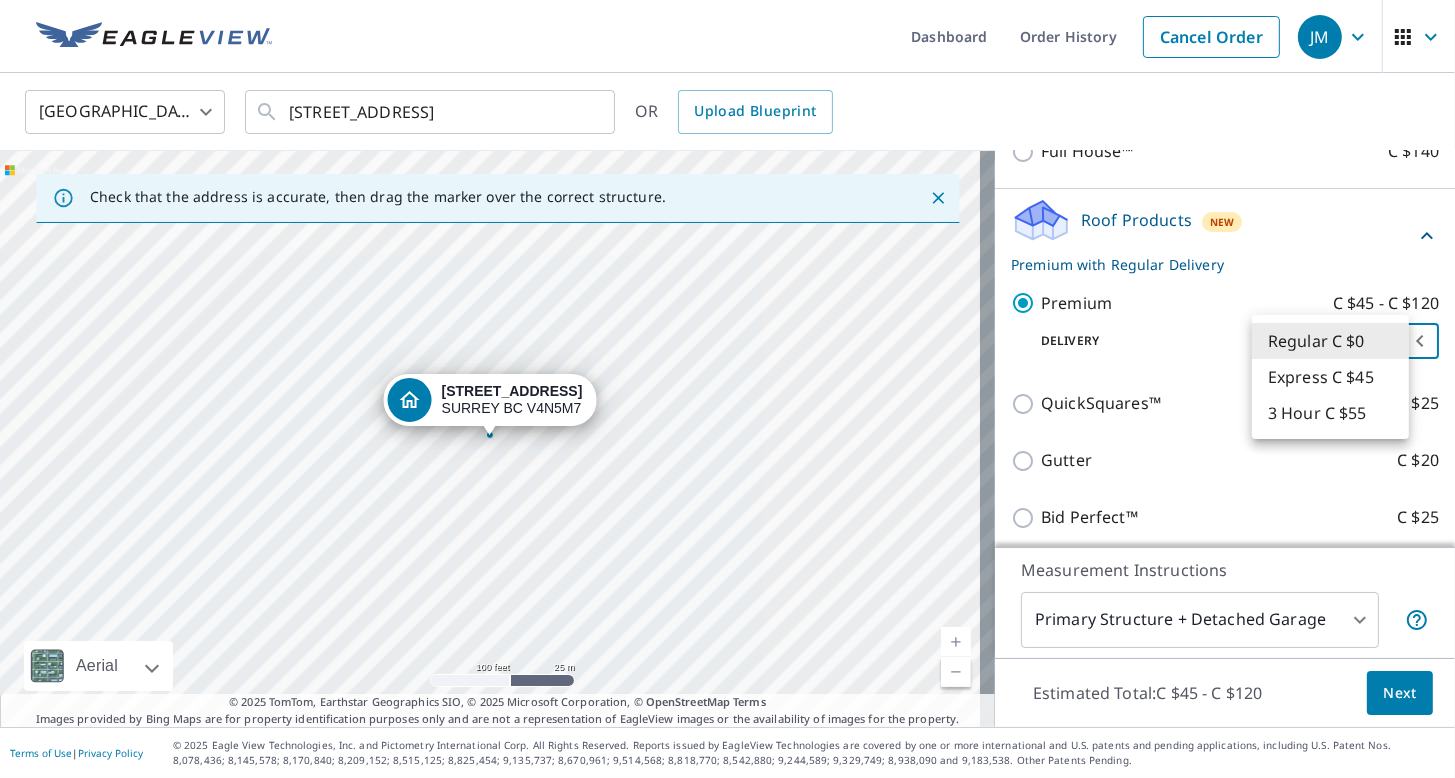 click on "Express C $45" at bounding box center [1330, 377] 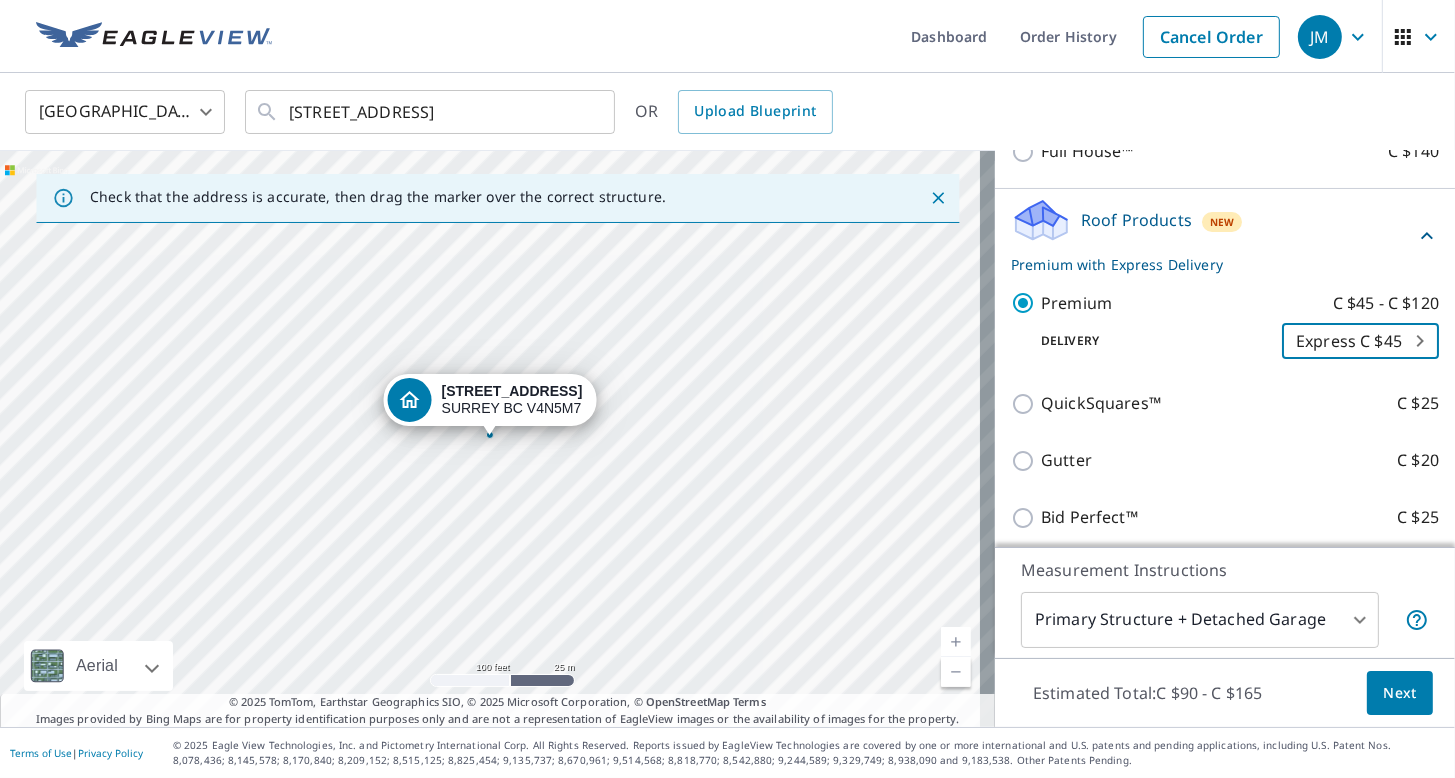 click on "Next" at bounding box center [1400, 693] 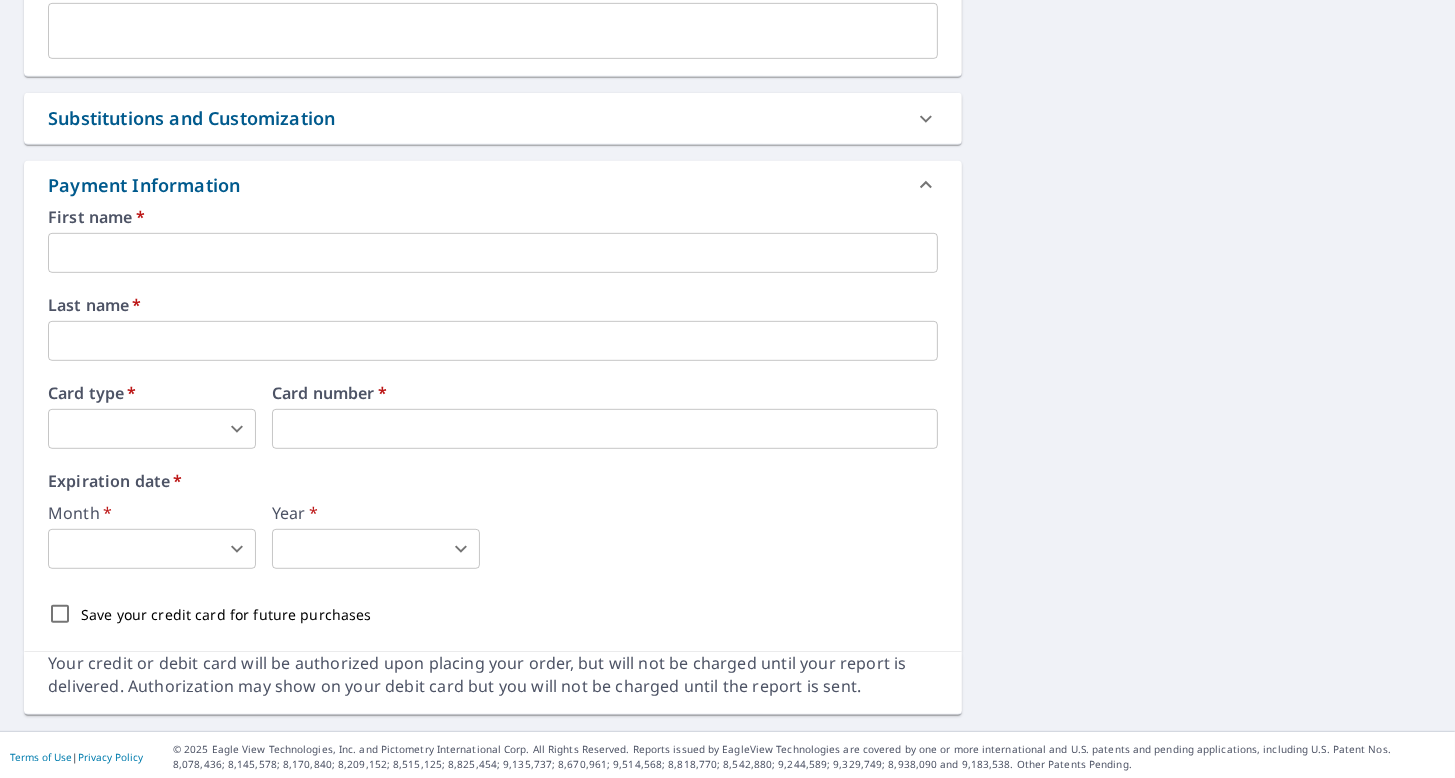 scroll, scrollTop: 920, scrollLeft: 0, axis: vertical 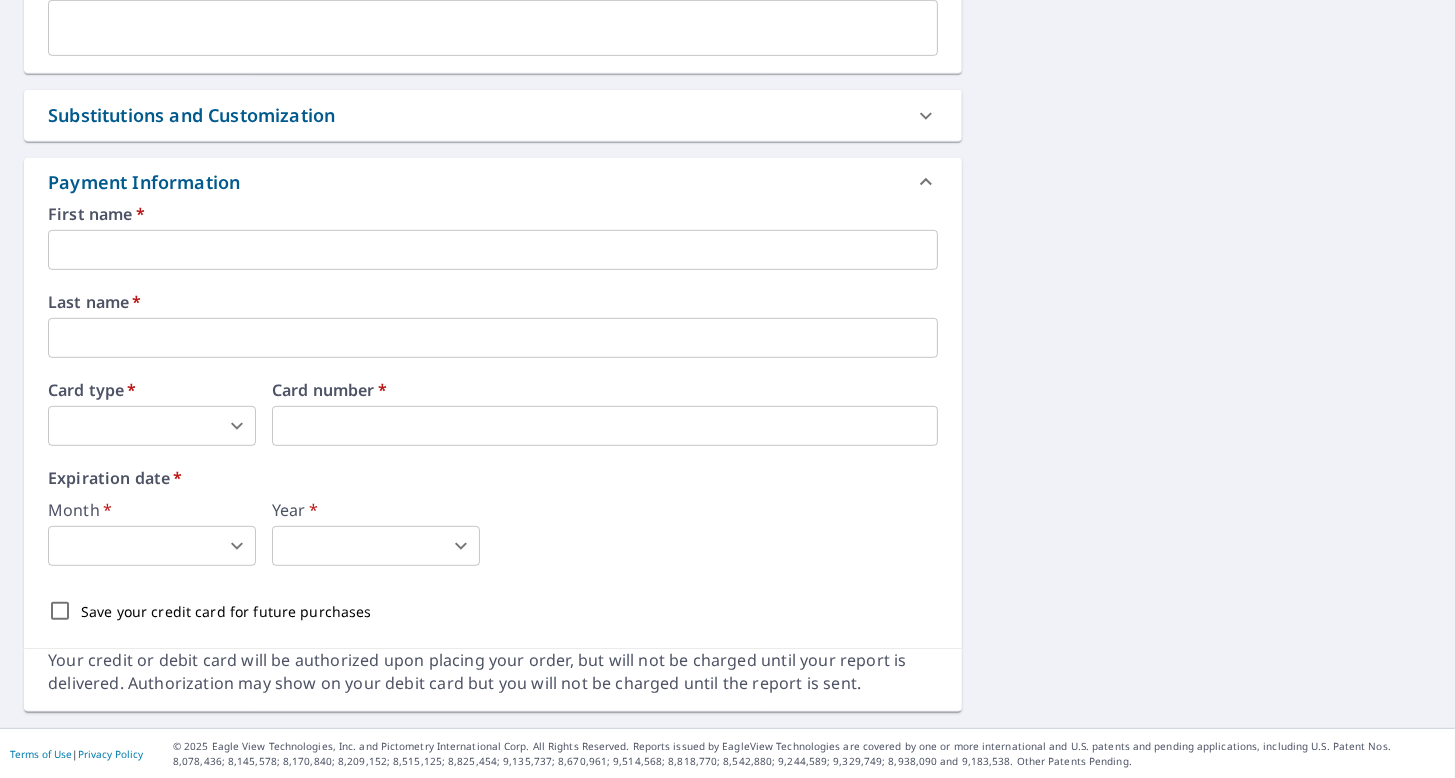 click at bounding box center [493, 250] 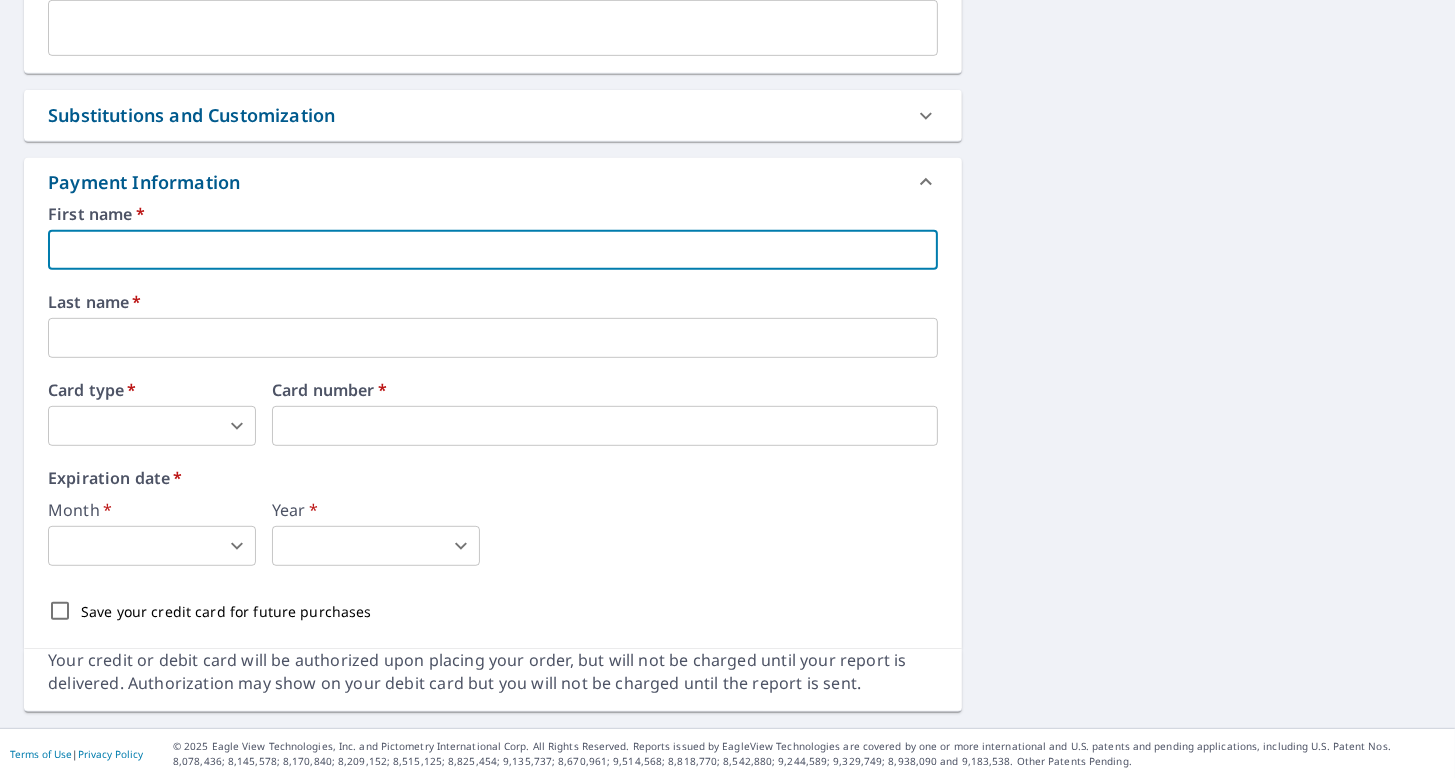 type on "[PERSON_NAME]" 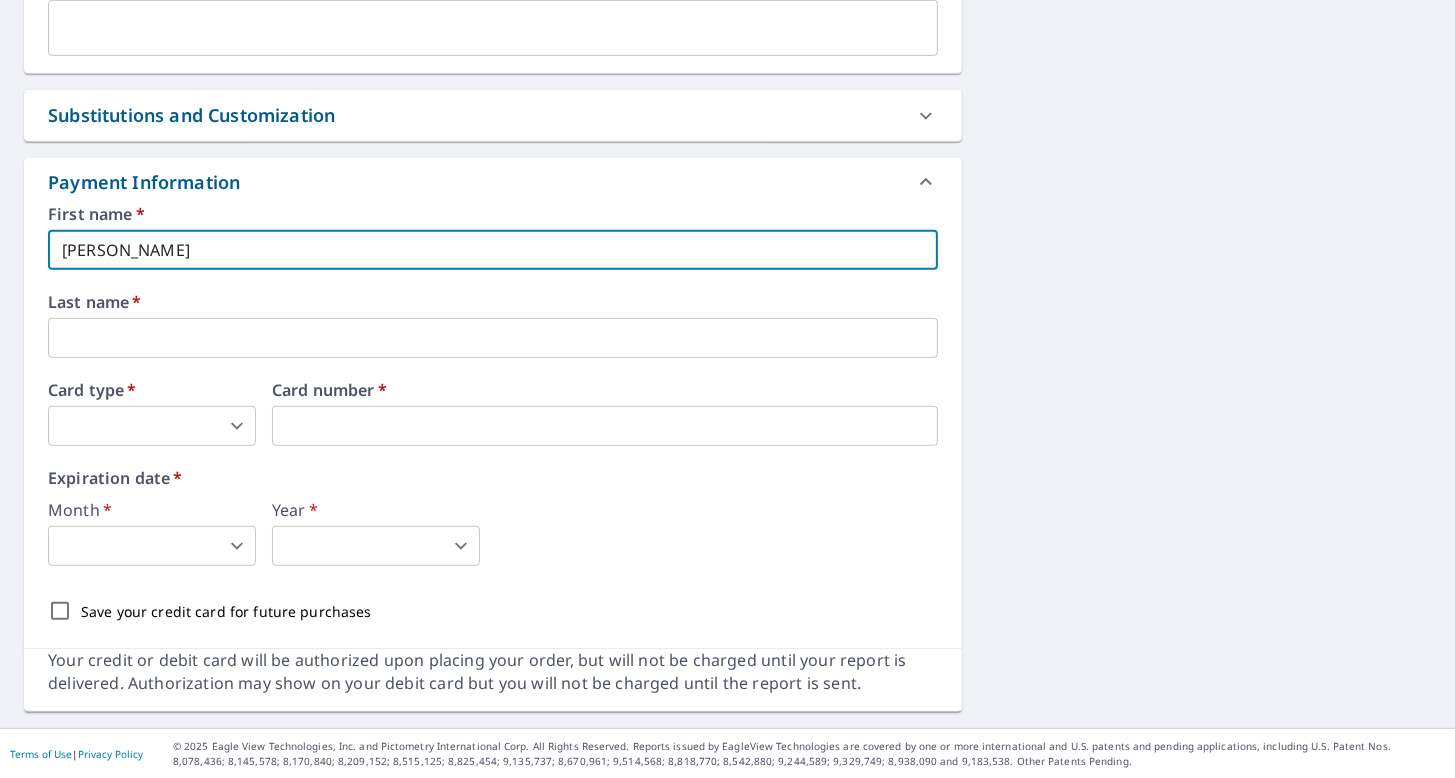 type on "[EMAIL_ADDRESS][DOMAIN_NAME]" 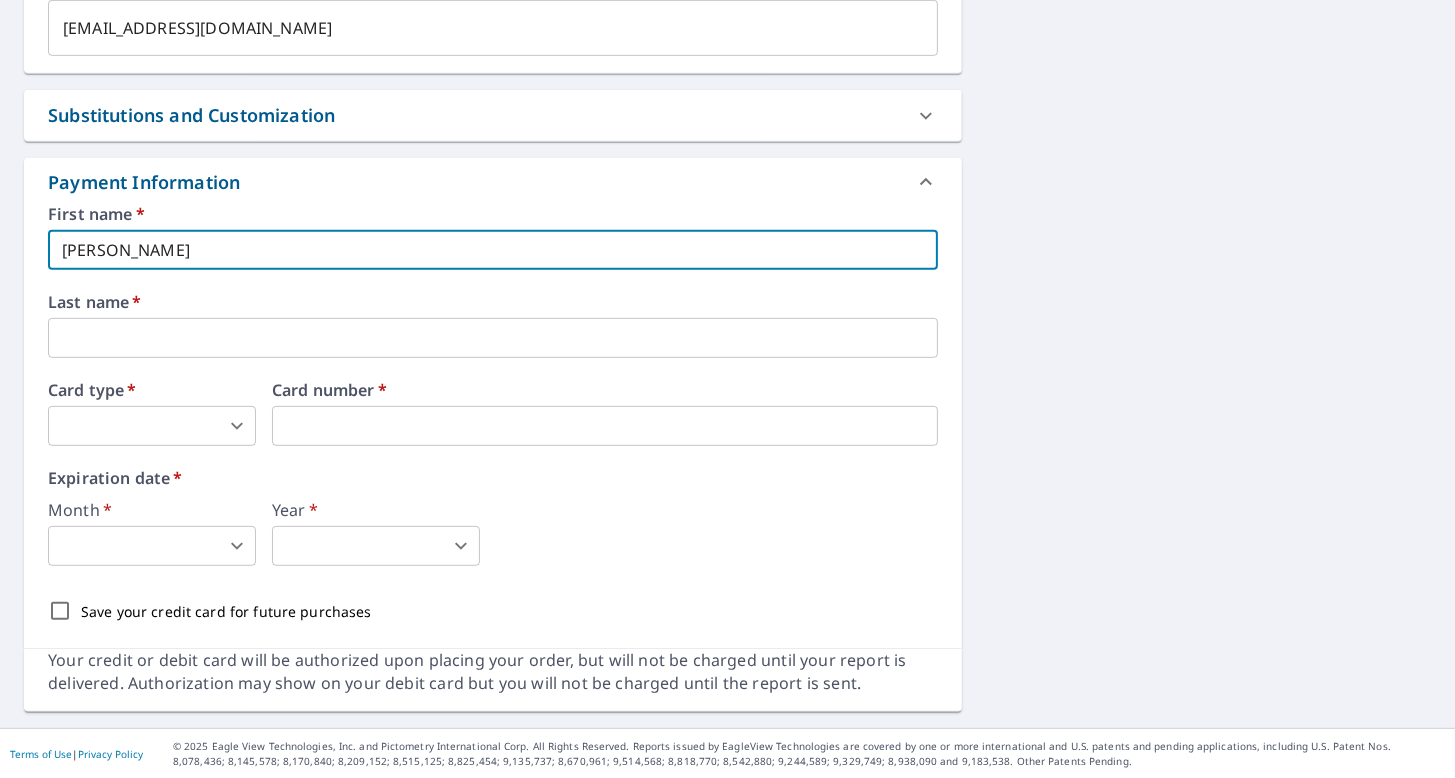 type on "[PERSON_NAME]" 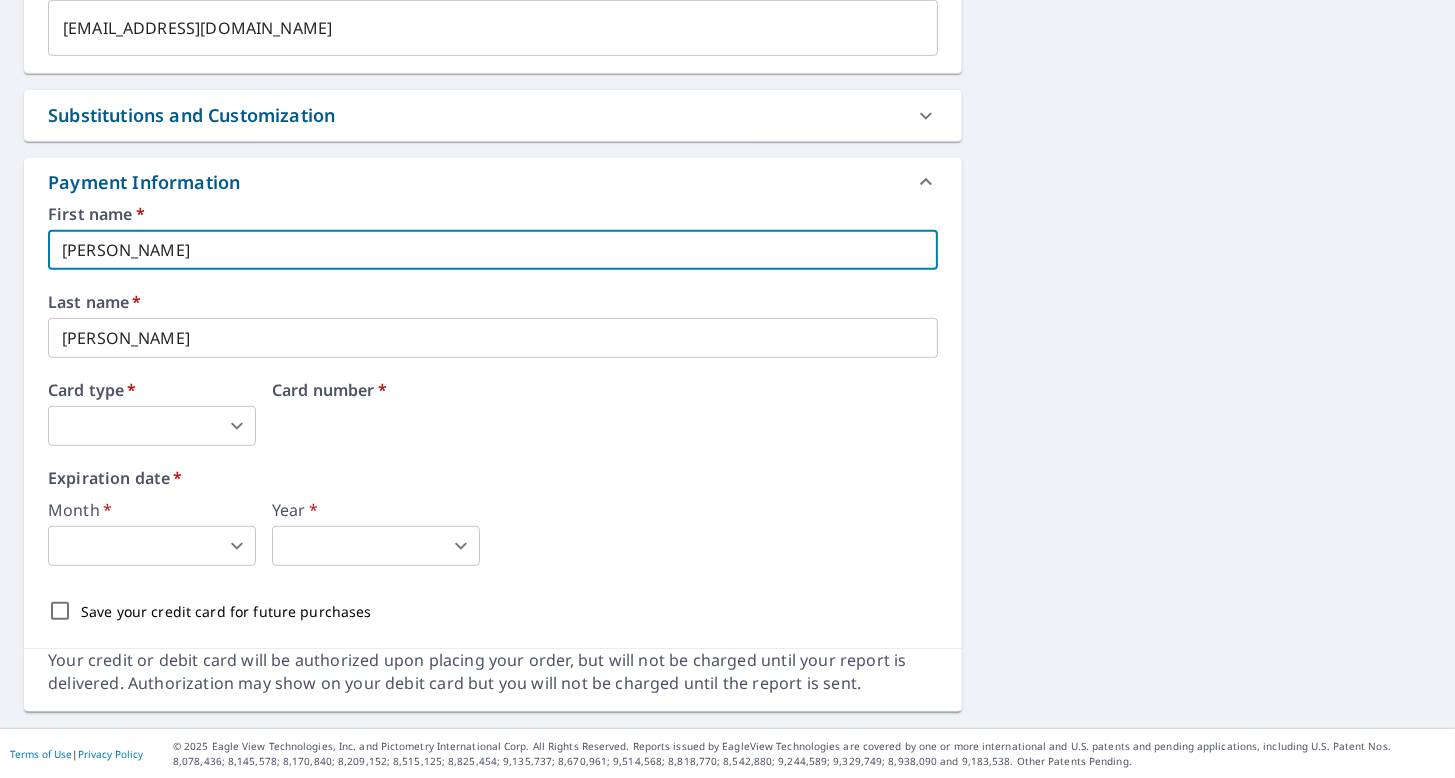 click on "JM JM
Dashboard Order History Cancel Order JM Dashboard / Finalize Order Finalize Order [STREET_ADDRESS][GEOGRAPHIC_DATA] A standard road map Aerial A detailed look from above Labels Labels 250 feet 50 m © 2025 TomTom, © Vexcel Imaging, © 2025 Microsoft Corporation,  © OpenStreetMap Terms PROPERTY TYPE Residential BUILDING ID [STREET_ADDRESS] Changes to structures in last 4 years ( renovations, additions, etc. ) Include Special Instructions x ​ Claim Information Claim number ​ Claim information ​ PO number ​ Date of loss ​ Cat ID ​ Email Recipients Your reports will be sent to  [EMAIL_ADDRESS][DOMAIN_NAME].  Edit Contact Information. Send a copy of the report to: [EMAIL_ADDRESS][DOMAIN_NAME] ​ Substitutions and Customization Roof measurement report substitutions If a Premium Report is unavailable send me an Extended Coverage 3D Report: Yes No Ask If an Extended Coverage 3D Report is unavailable send me an Extended Coverage 2D Report: Yes No Ask Yes No Ask DXF RXF XML   *" at bounding box center (727, 389) 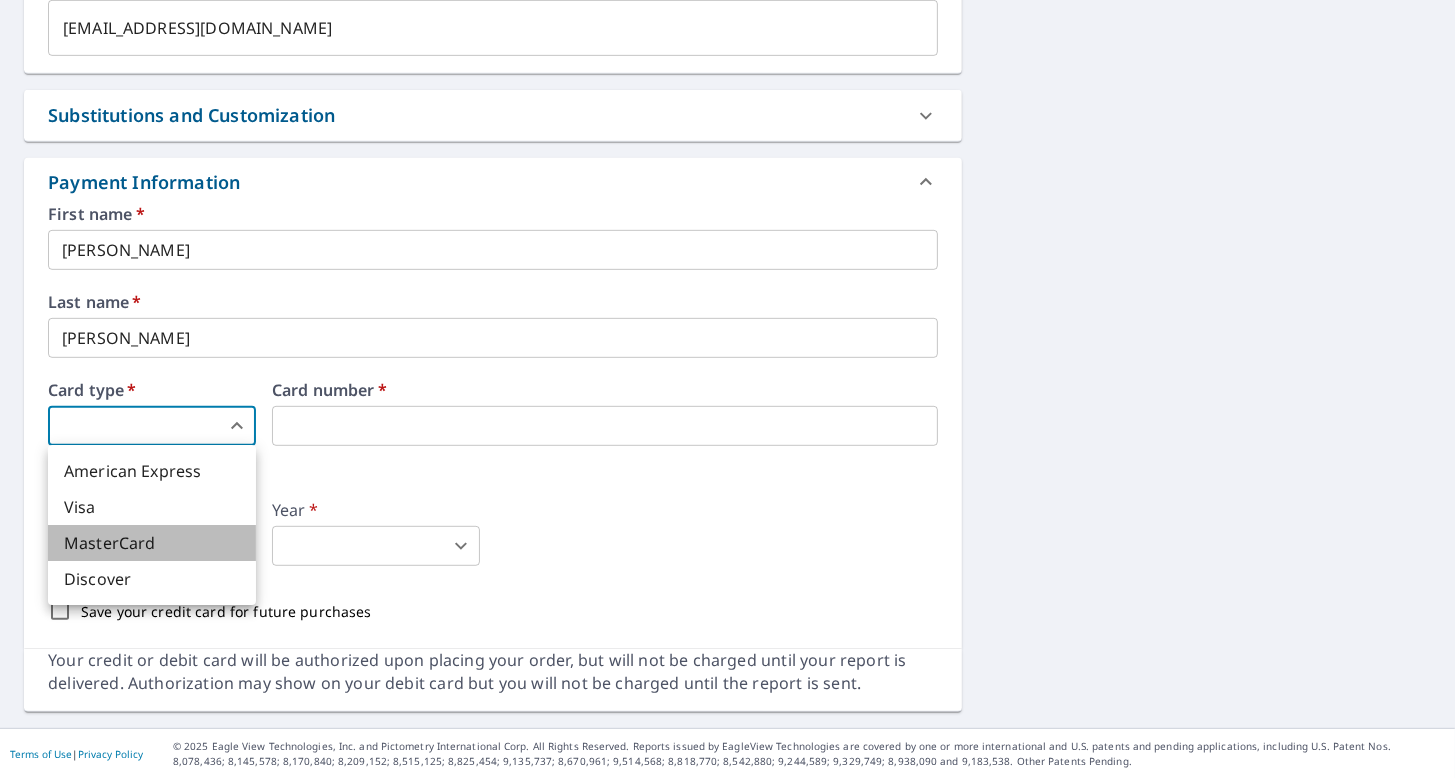 click on "MasterCard" at bounding box center (152, 543) 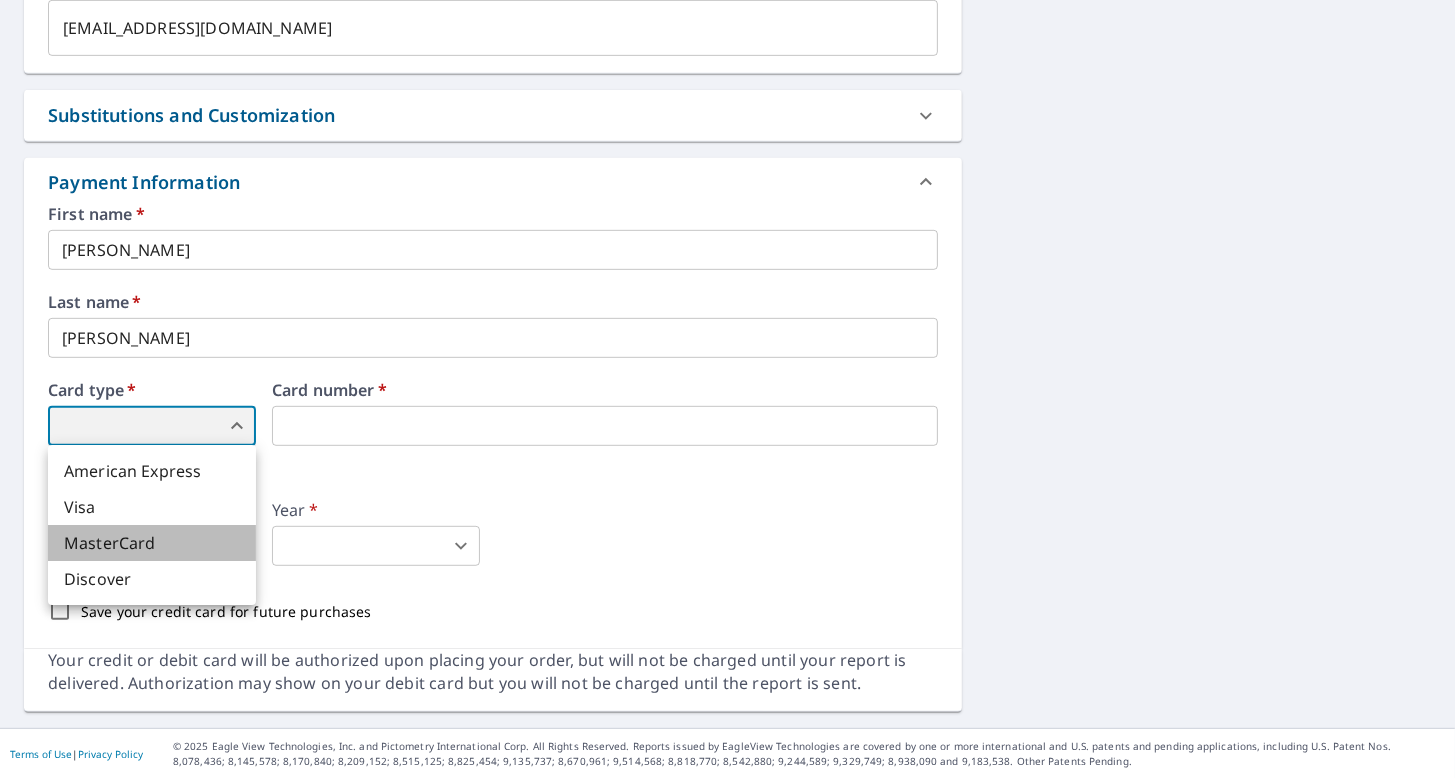 type on "3" 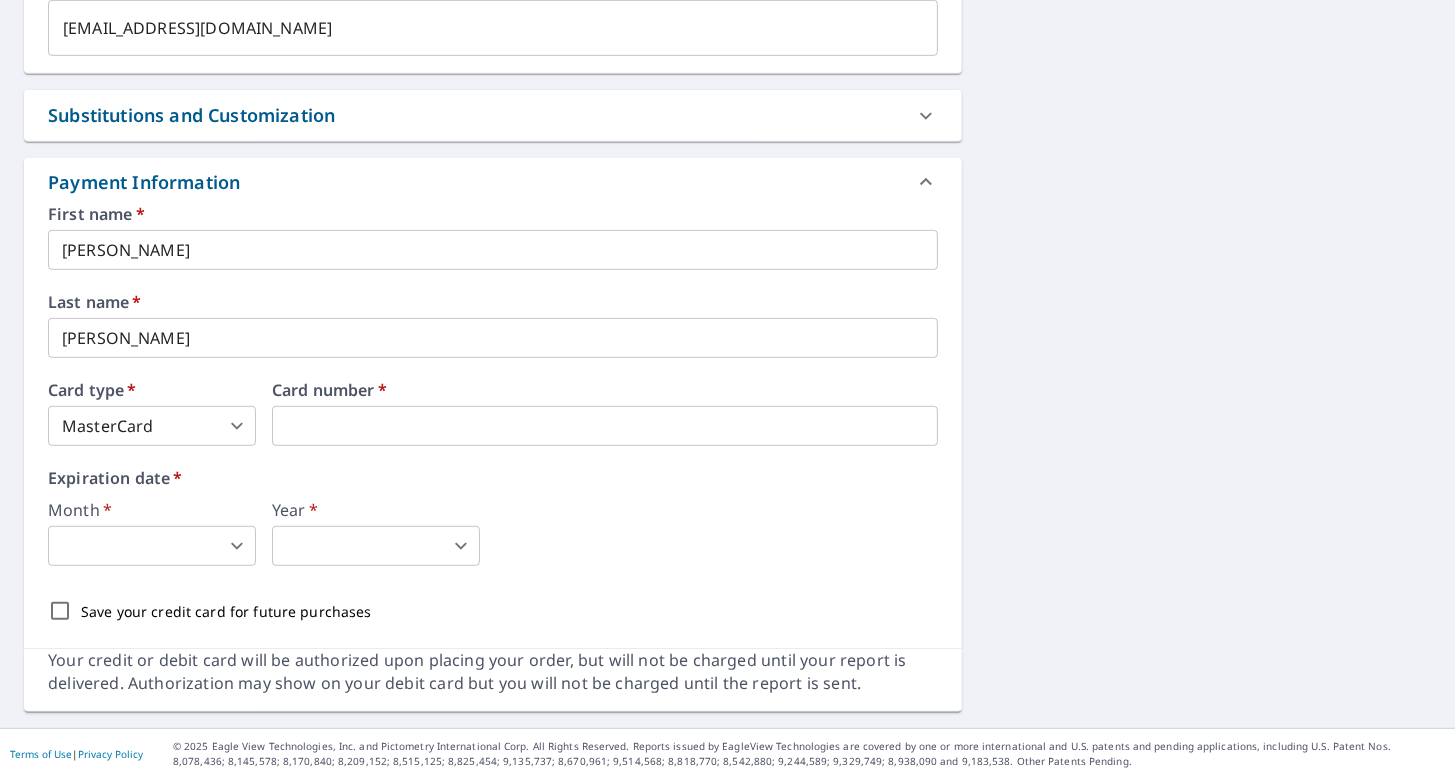 click on "Card number   *" at bounding box center [605, 414] 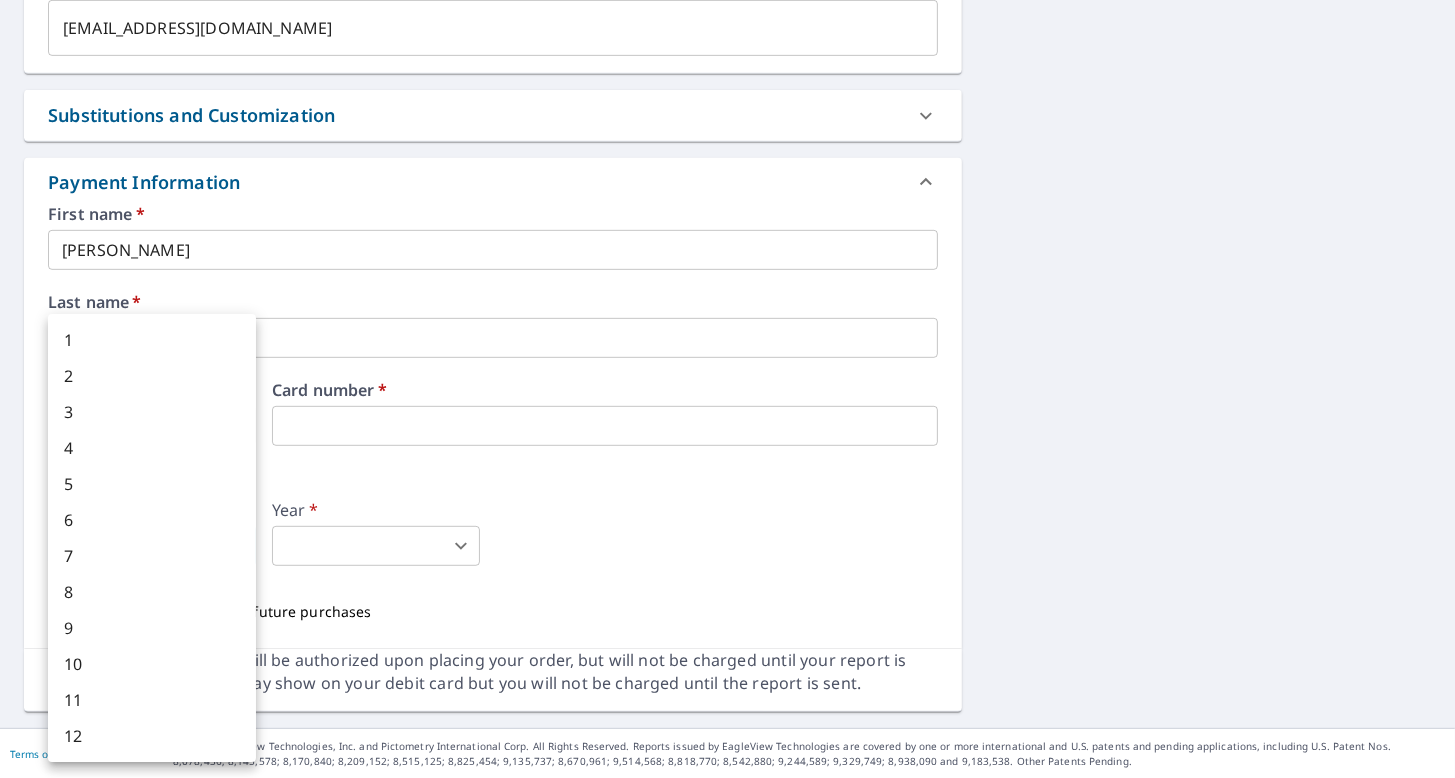 click on "JM JM
Dashboard Order History Cancel Order JM Dashboard / Finalize Order Finalize Order [STREET_ADDRESS][GEOGRAPHIC_DATA] A standard road map Aerial A detailed look from above Labels Labels 250 feet 50 m © 2025 TomTom, © Vexcel Imaging, © 2025 Microsoft Corporation,  © OpenStreetMap Terms PROPERTY TYPE Residential BUILDING ID [STREET_ADDRESS] Changes to structures in last 4 years ( renovations, additions, etc. ) Include Special Instructions x ​ Claim Information Claim number ​ Claim information ​ PO number ​ Date of loss ​ Cat ID ​ Email Recipients Your reports will be sent to  [EMAIL_ADDRESS][DOMAIN_NAME].  Edit Contact Information. Send a copy of the report to: [EMAIL_ADDRESS][DOMAIN_NAME] ​ Substitutions and Customization Roof measurement report substitutions If a Premium Report is unavailable send me an Extended Coverage 3D Report: Yes No Ask If an Extended Coverage 3D Report is unavailable send me an Extended Coverage 2D Report: Yes No Ask Yes No Ask DXF RXF XML   *" at bounding box center [727, 389] 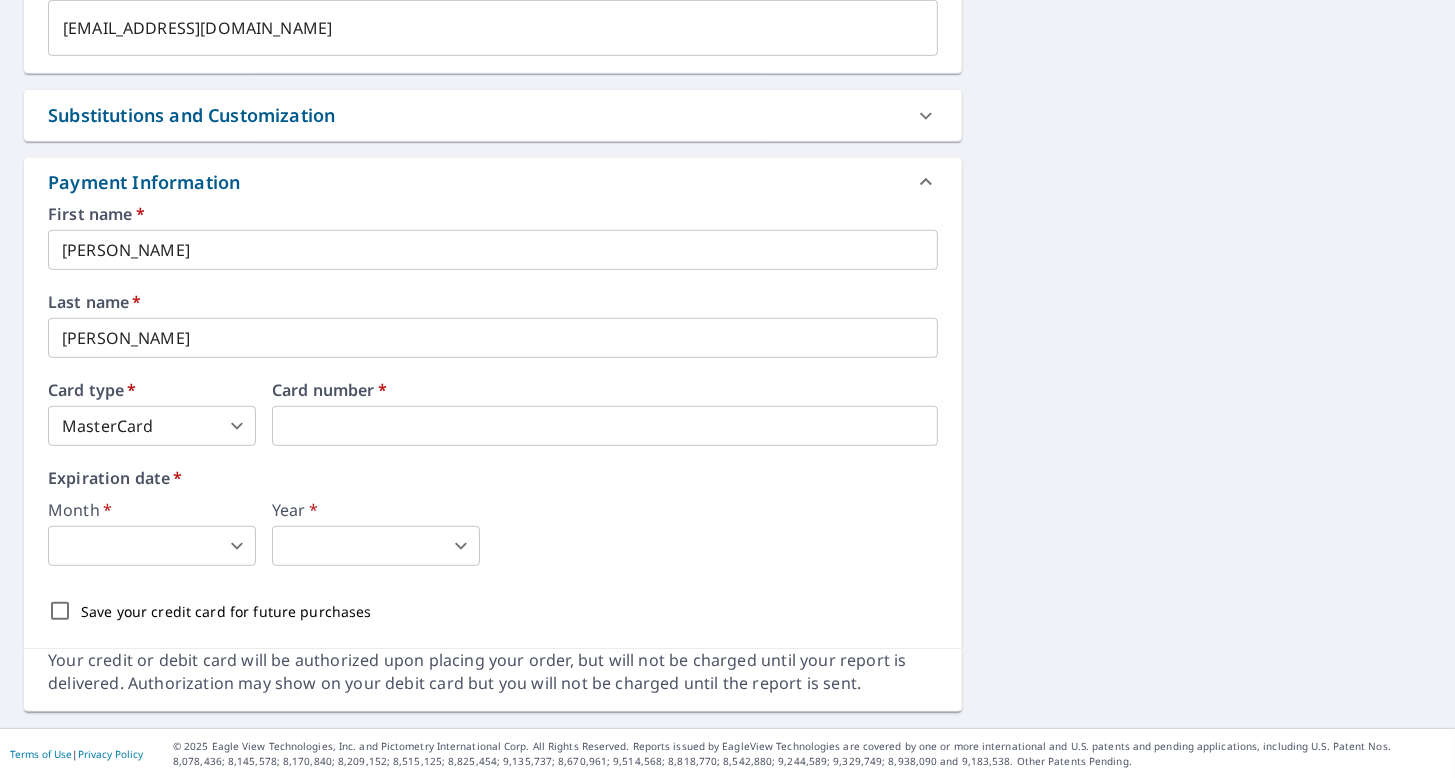 click on "Card number   *" at bounding box center (605, 414) 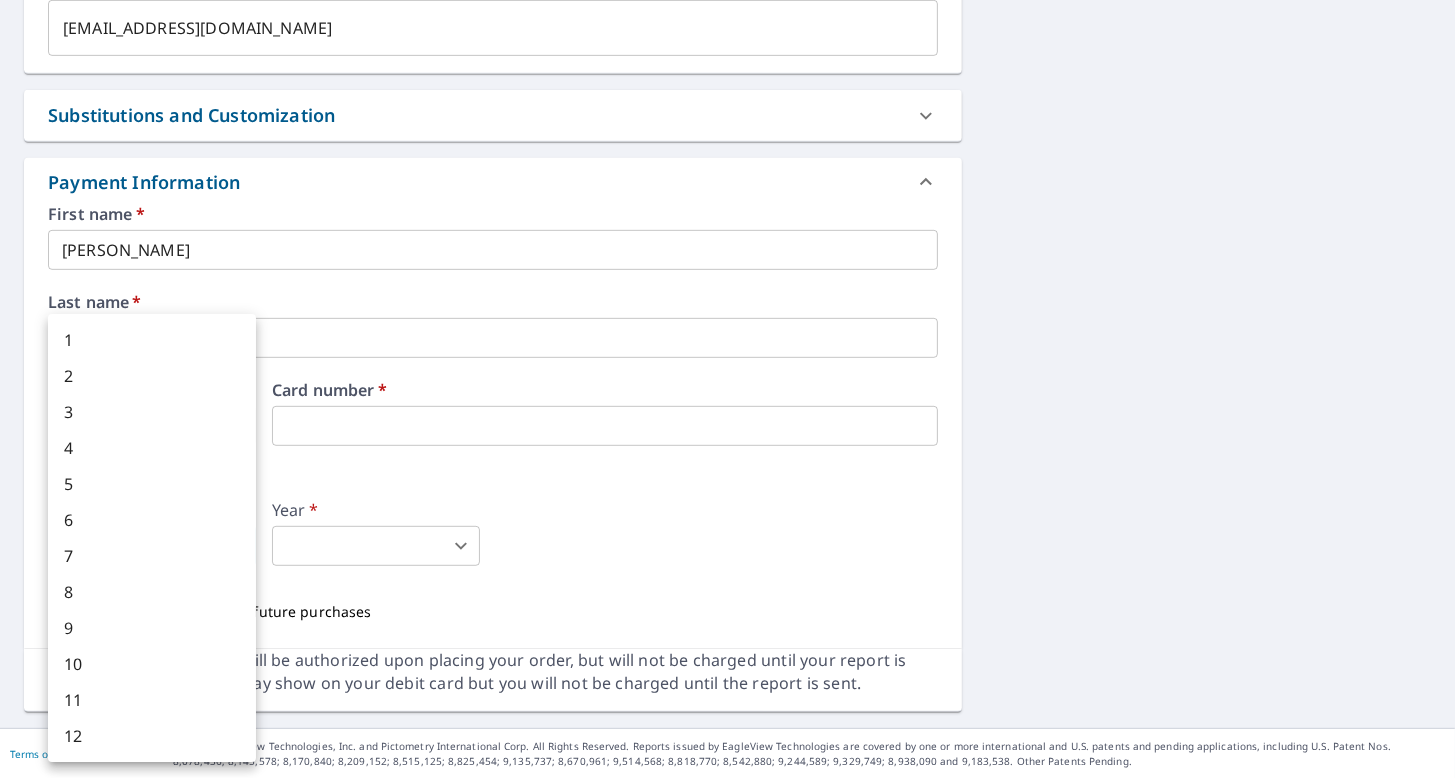 click on "5" at bounding box center (152, 484) 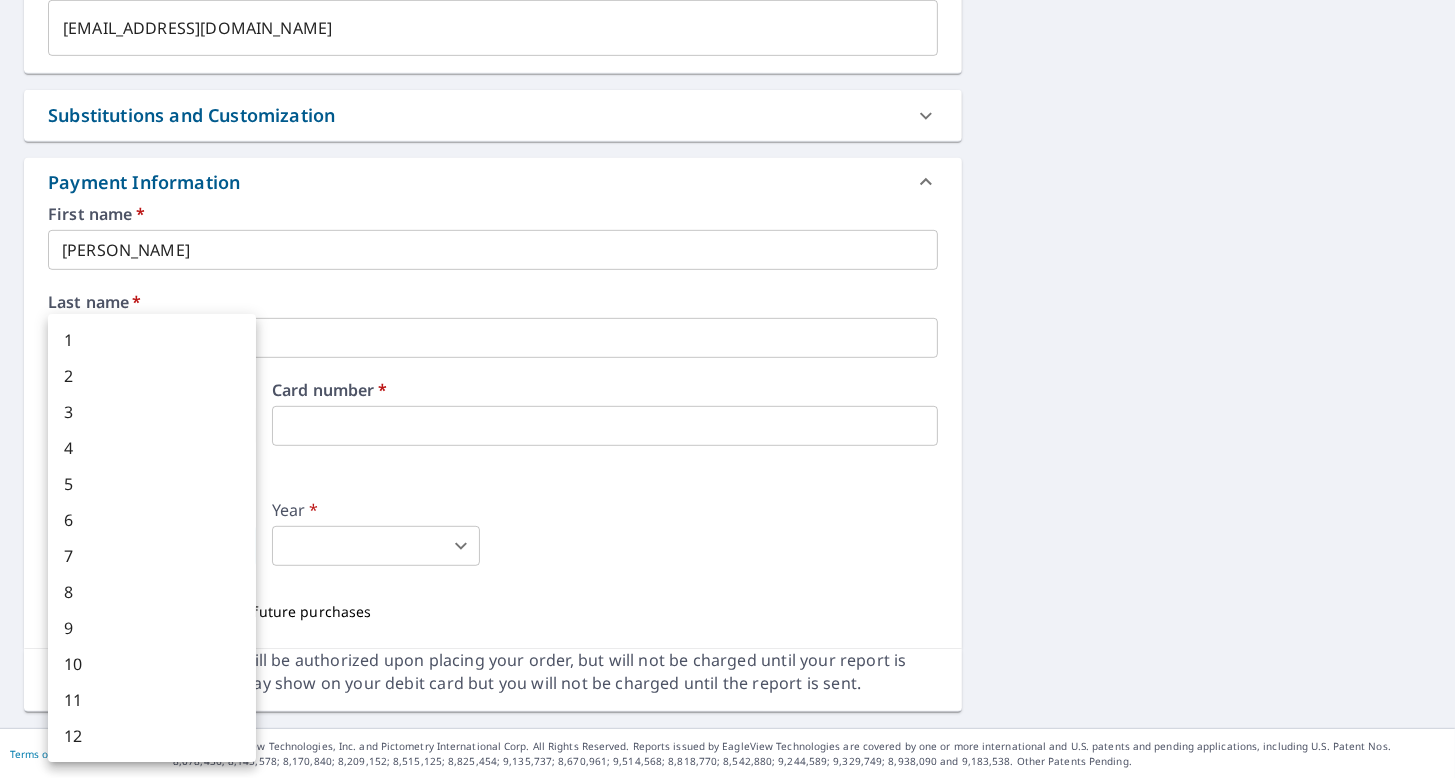 type on "5" 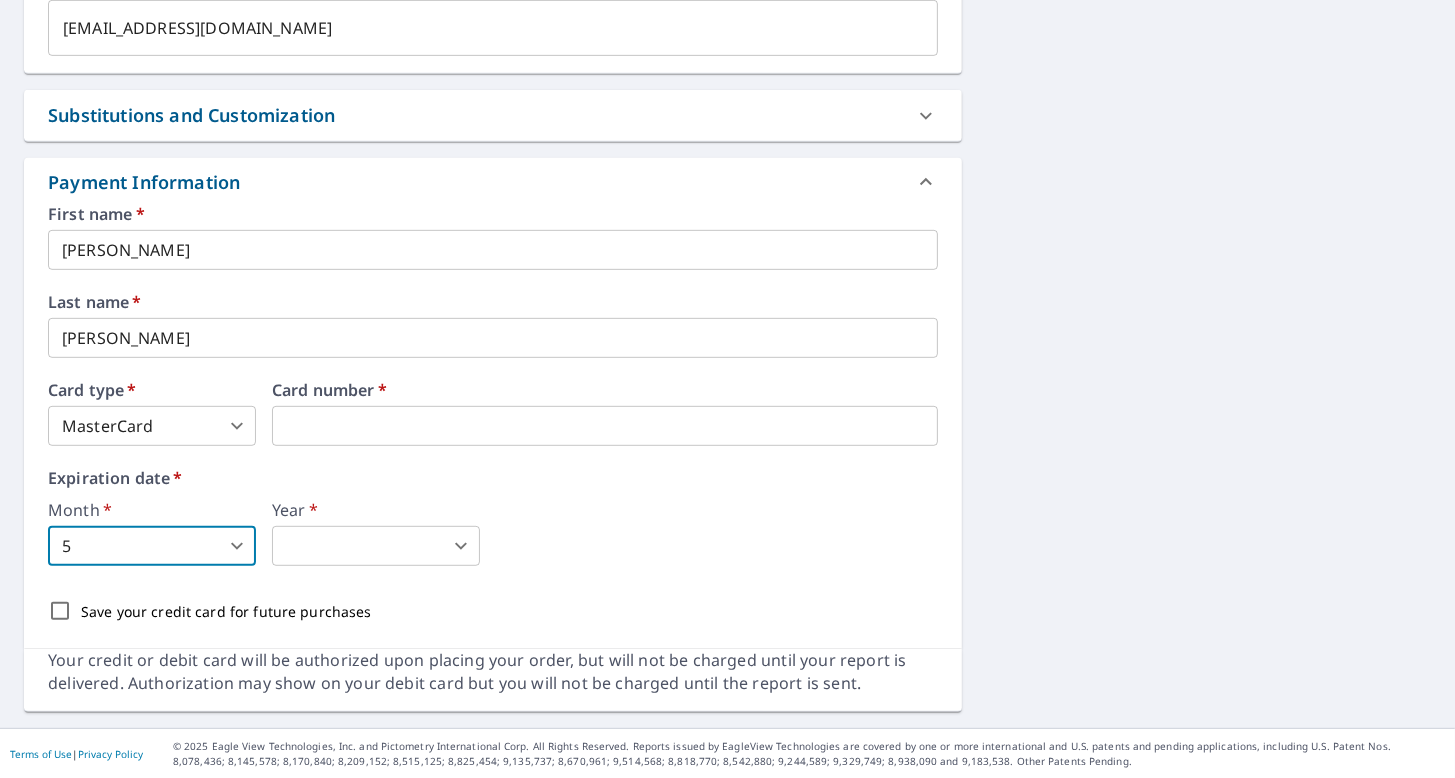 click on "JM JM
Dashboard Order History Cancel Order JM Dashboard / Finalize Order Finalize Order [STREET_ADDRESS][GEOGRAPHIC_DATA] A standard road map Aerial A detailed look from above Labels Labels 250 feet 50 m © 2025 TomTom, © Vexcel Imaging, © 2025 Microsoft Corporation,  © OpenStreetMap Terms PROPERTY TYPE Residential BUILDING ID [STREET_ADDRESS] Changes to structures in last 4 years ( renovations, additions, etc. ) Include Special Instructions x ​ Claim Information Claim number ​ Claim information ​ PO number ​ Date of loss ​ Cat ID ​ Email Recipients Your reports will be sent to  [EMAIL_ADDRESS][DOMAIN_NAME].  Edit Contact Information. Send a copy of the report to: [EMAIL_ADDRESS][DOMAIN_NAME] ​ Substitutions and Customization Roof measurement report substitutions If a Premium Report is unavailable send me an Extended Coverage 3D Report: Yes No Ask If an Extended Coverage 3D Report is unavailable send me an Extended Coverage 2D Report: Yes No Ask Yes No Ask DXF RXF XML   *" at bounding box center [727, 389] 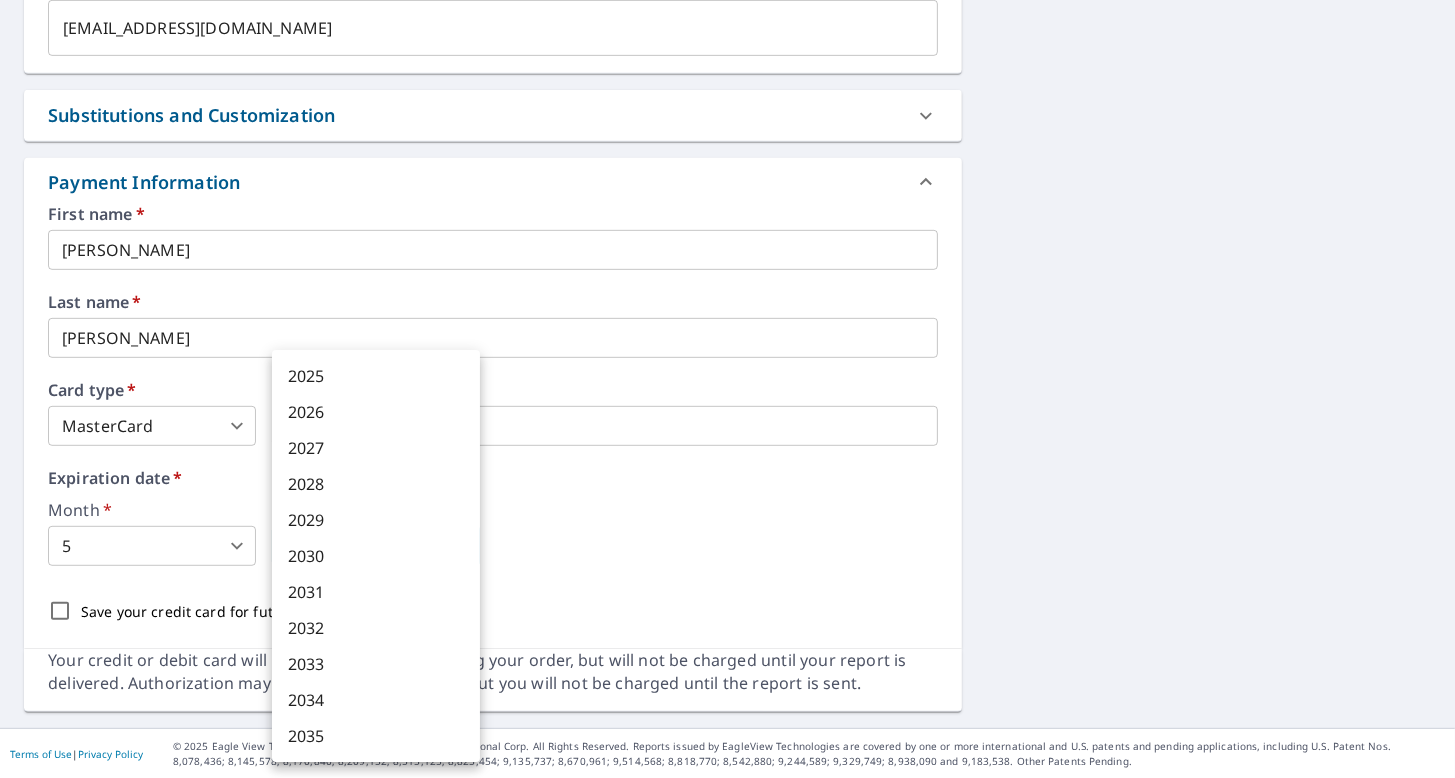 click on "2026" at bounding box center (376, 412) 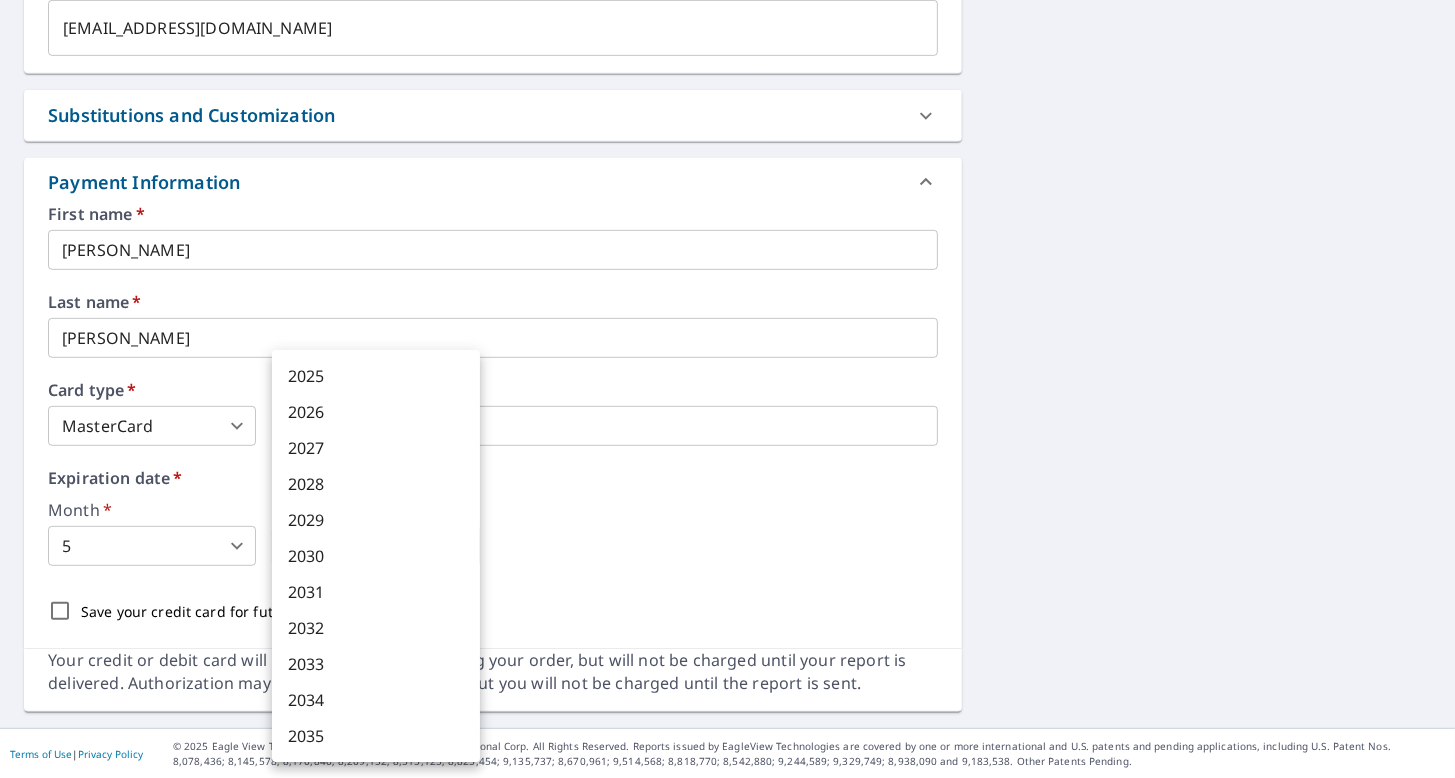 type on "2026" 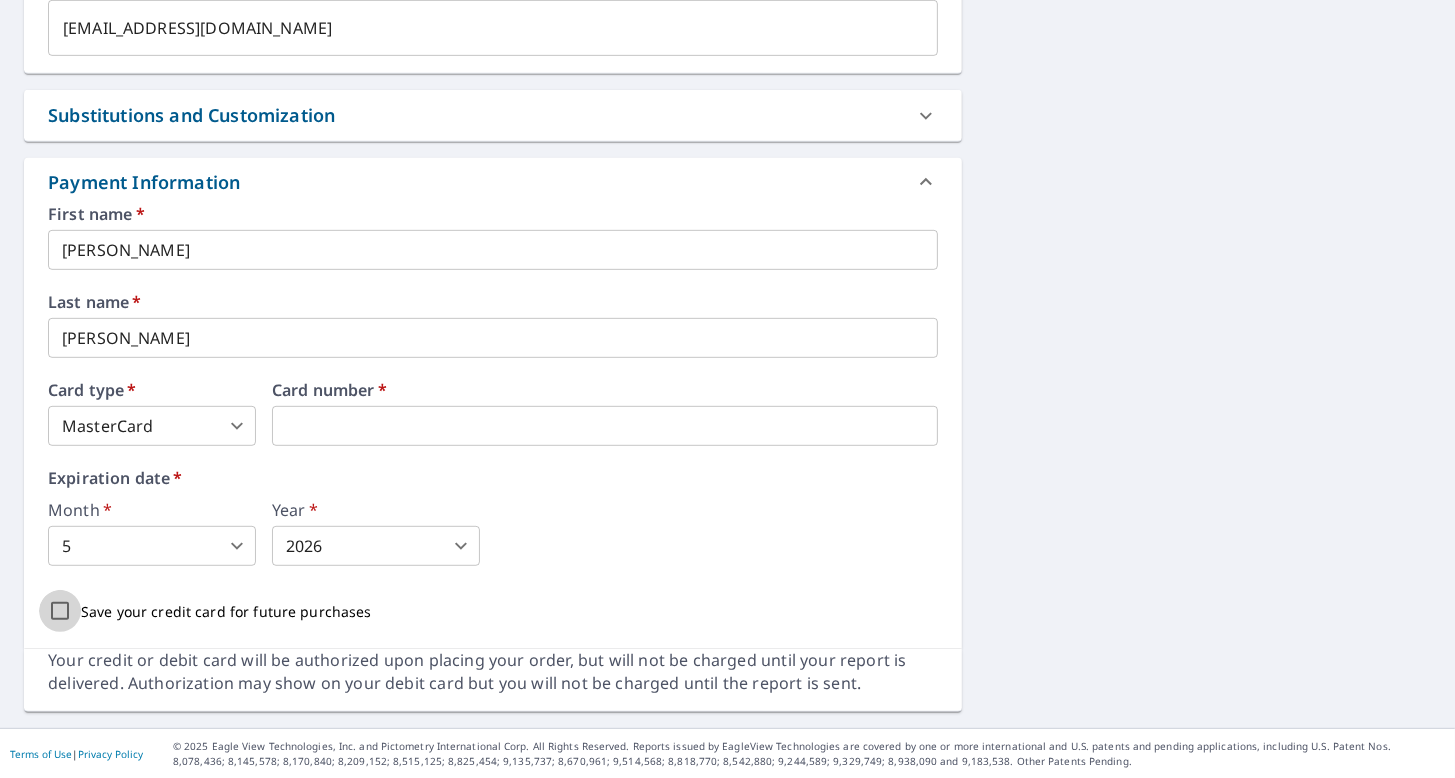 click on "Save your credit card for future purchases" at bounding box center (60, 611) 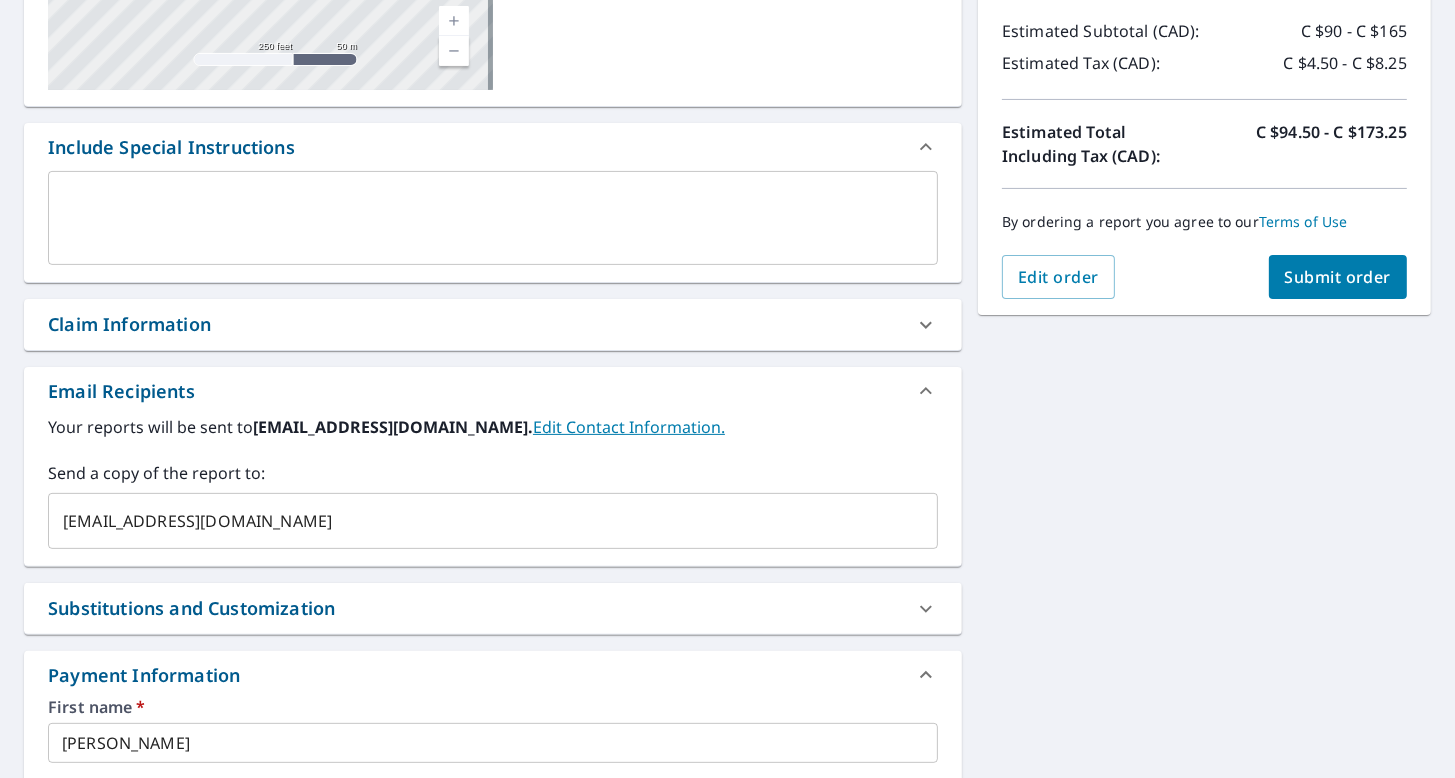 scroll, scrollTop: 420, scrollLeft: 0, axis: vertical 